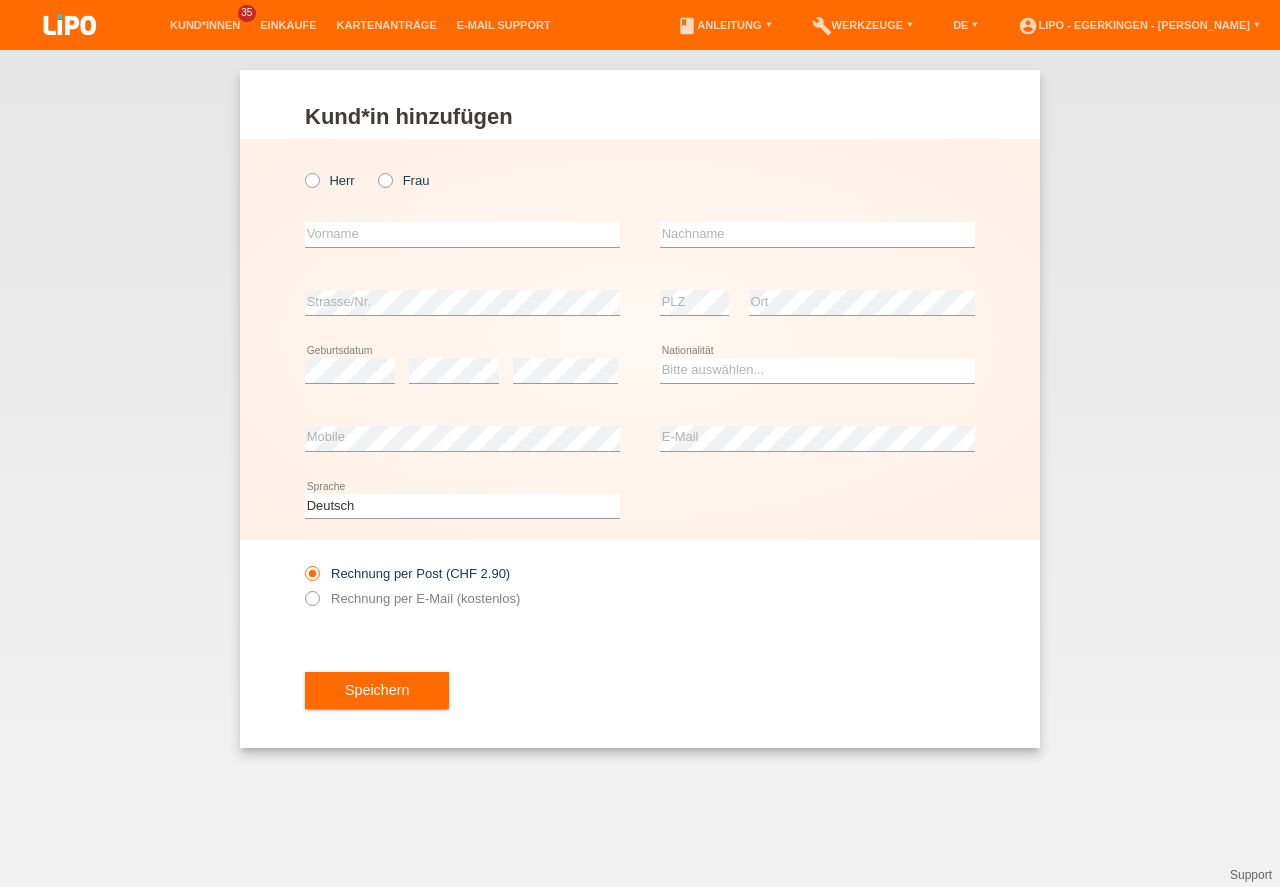 scroll, scrollTop: 0, scrollLeft: 0, axis: both 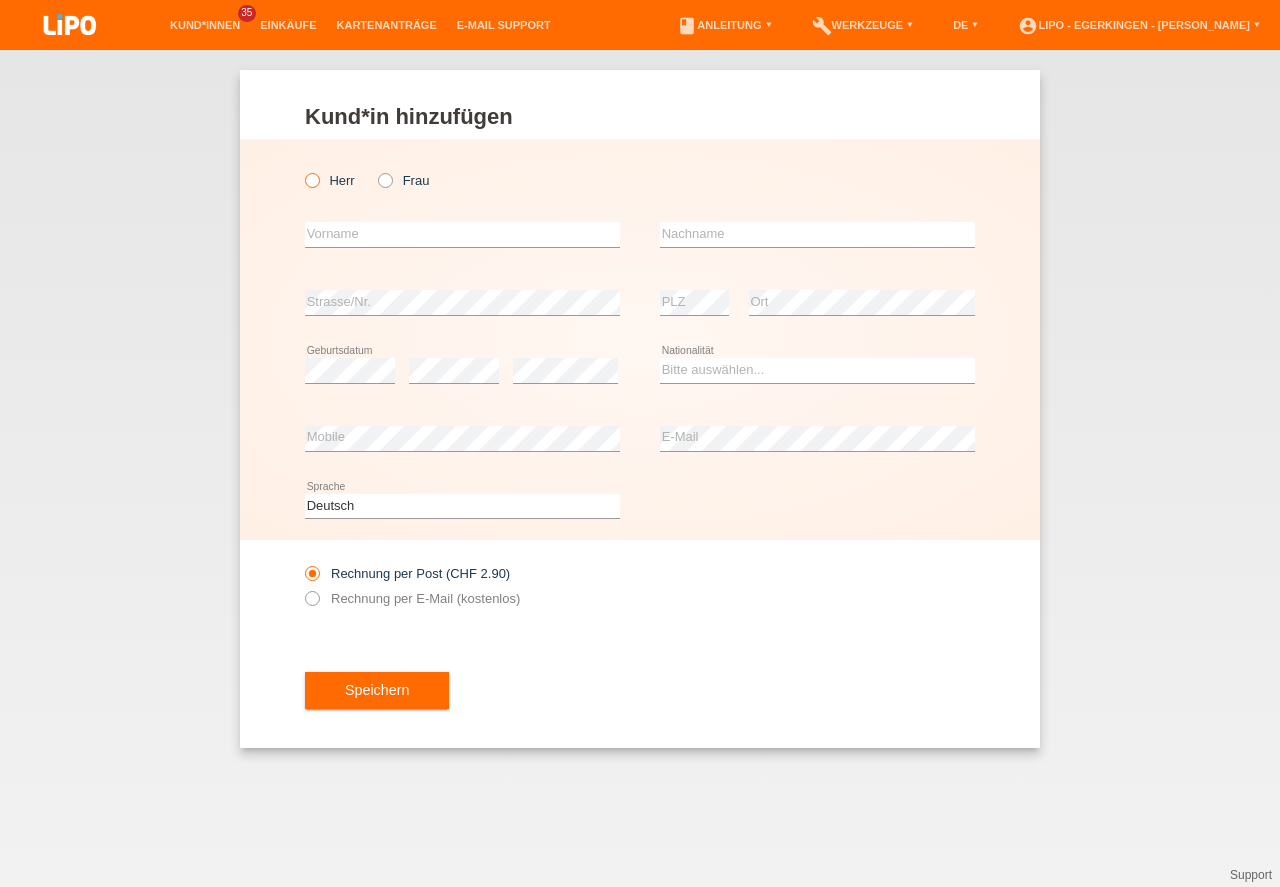 click on "Herr" at bounding box center [330, 180] 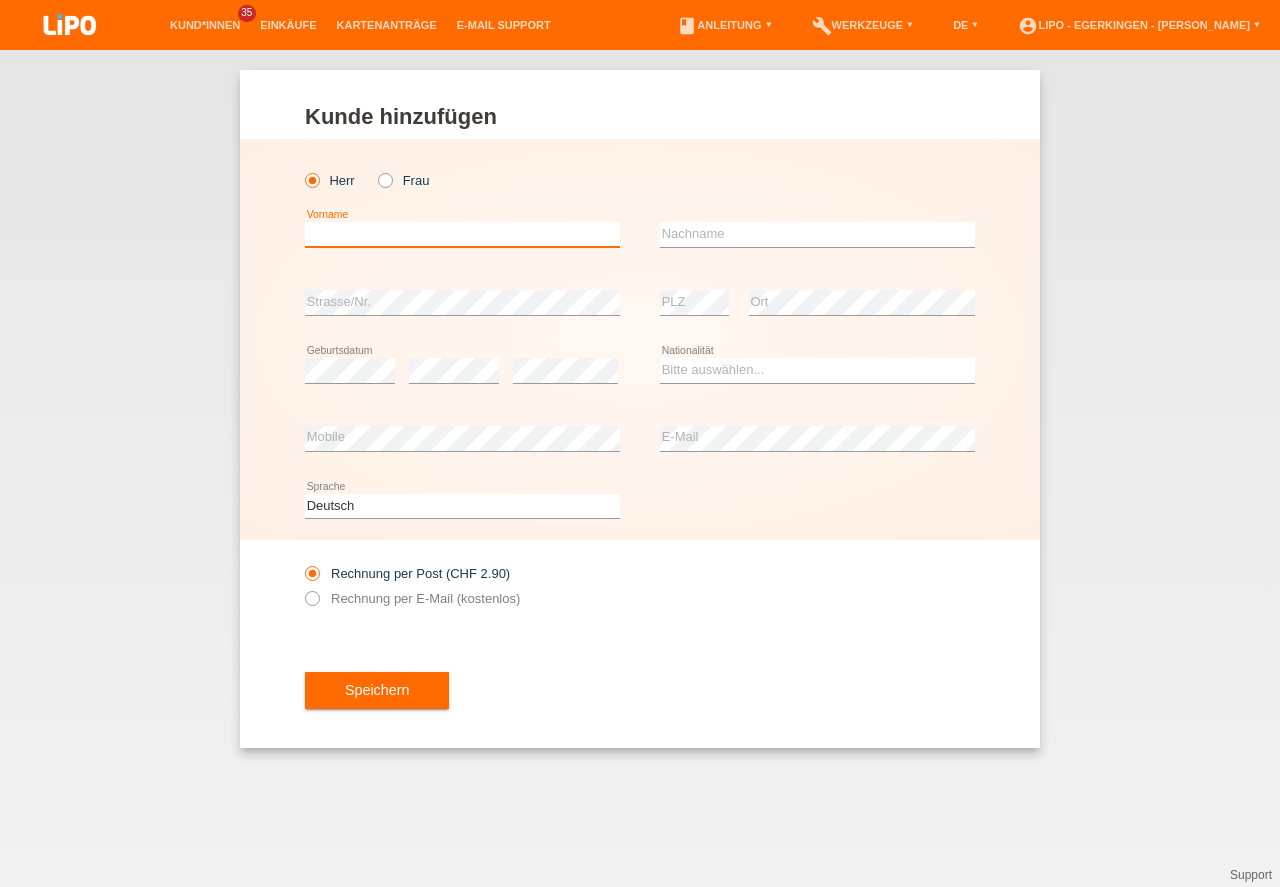 click at bounding box center (462, 234) 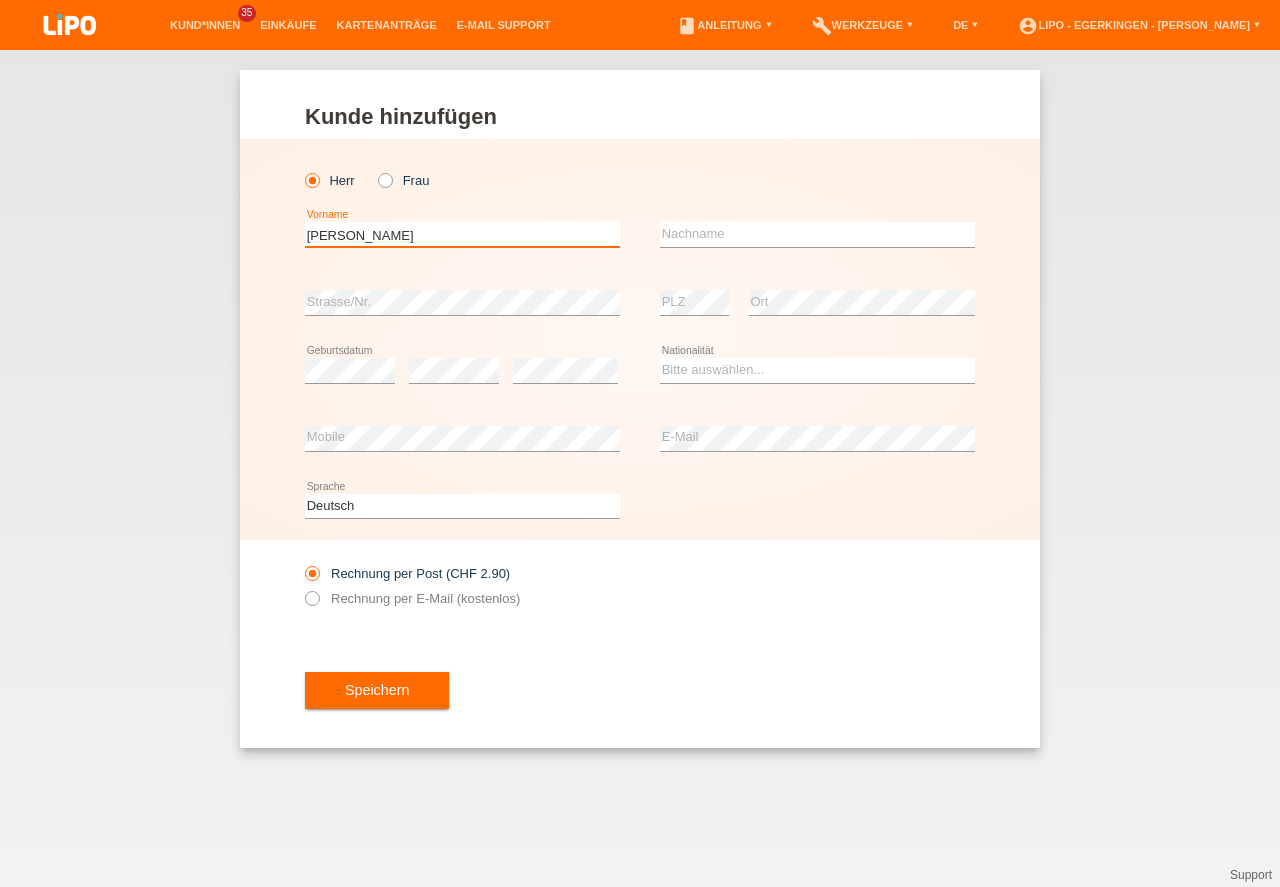 type on "Eleftherios" 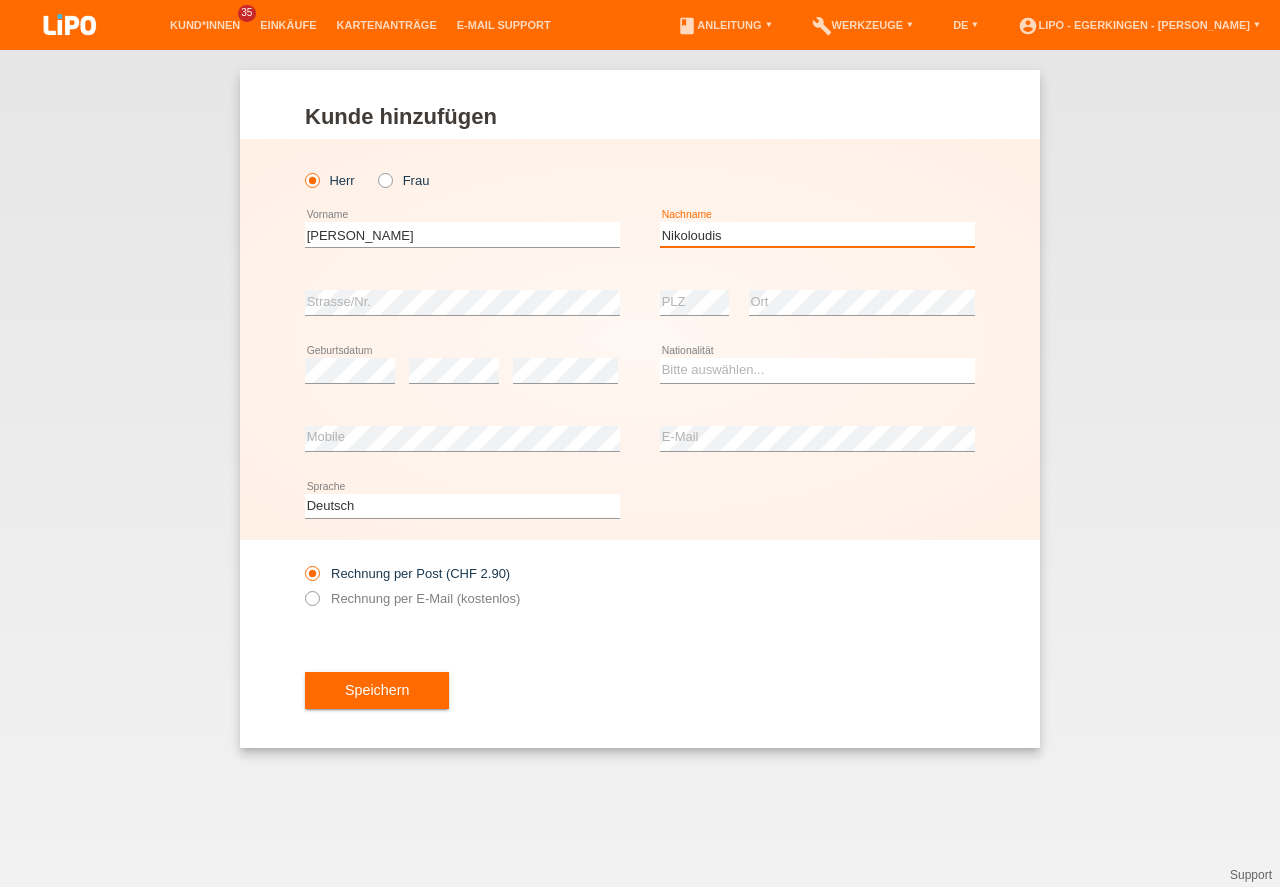 type on "Nikoloudis" 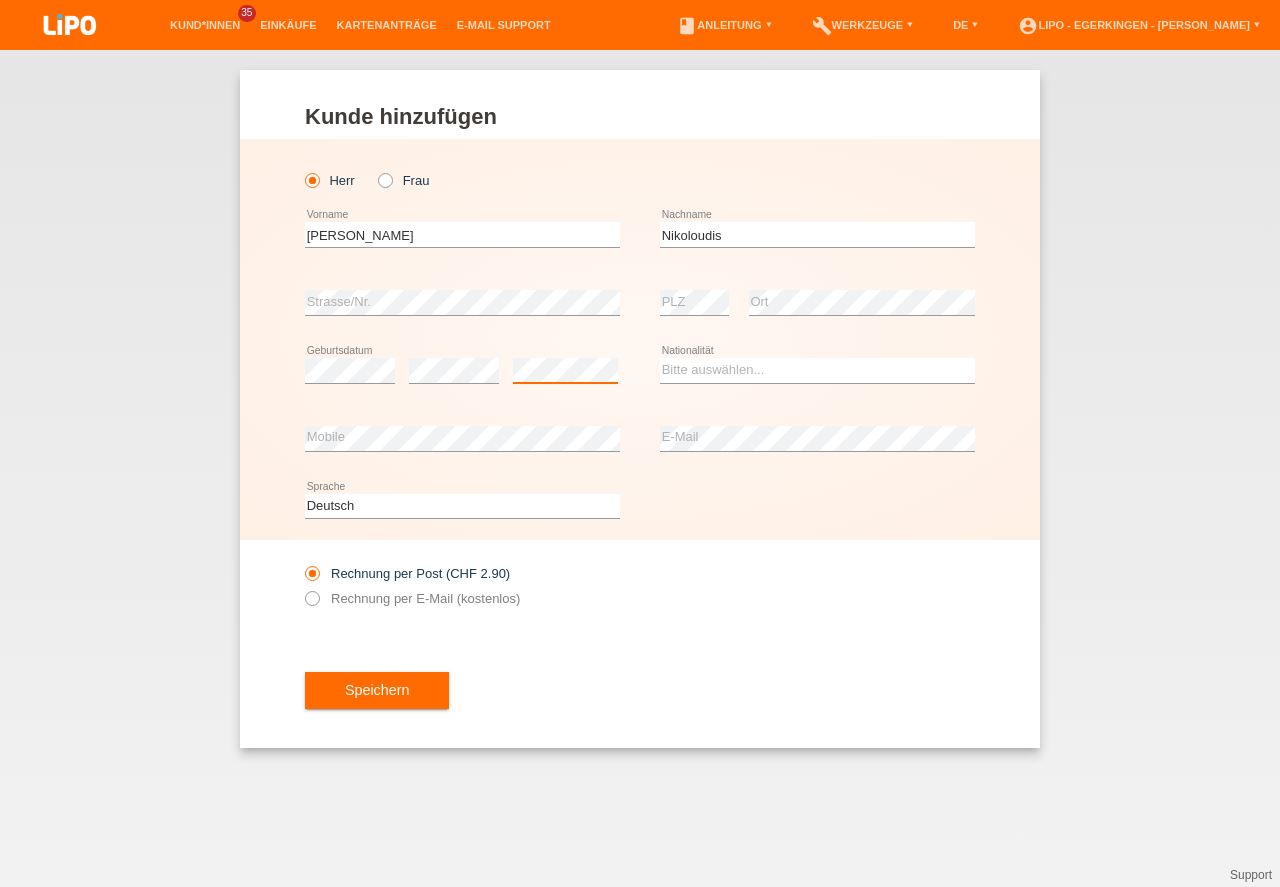 scroll, scrollTop: 0, scrollLeft: 0, axis: both 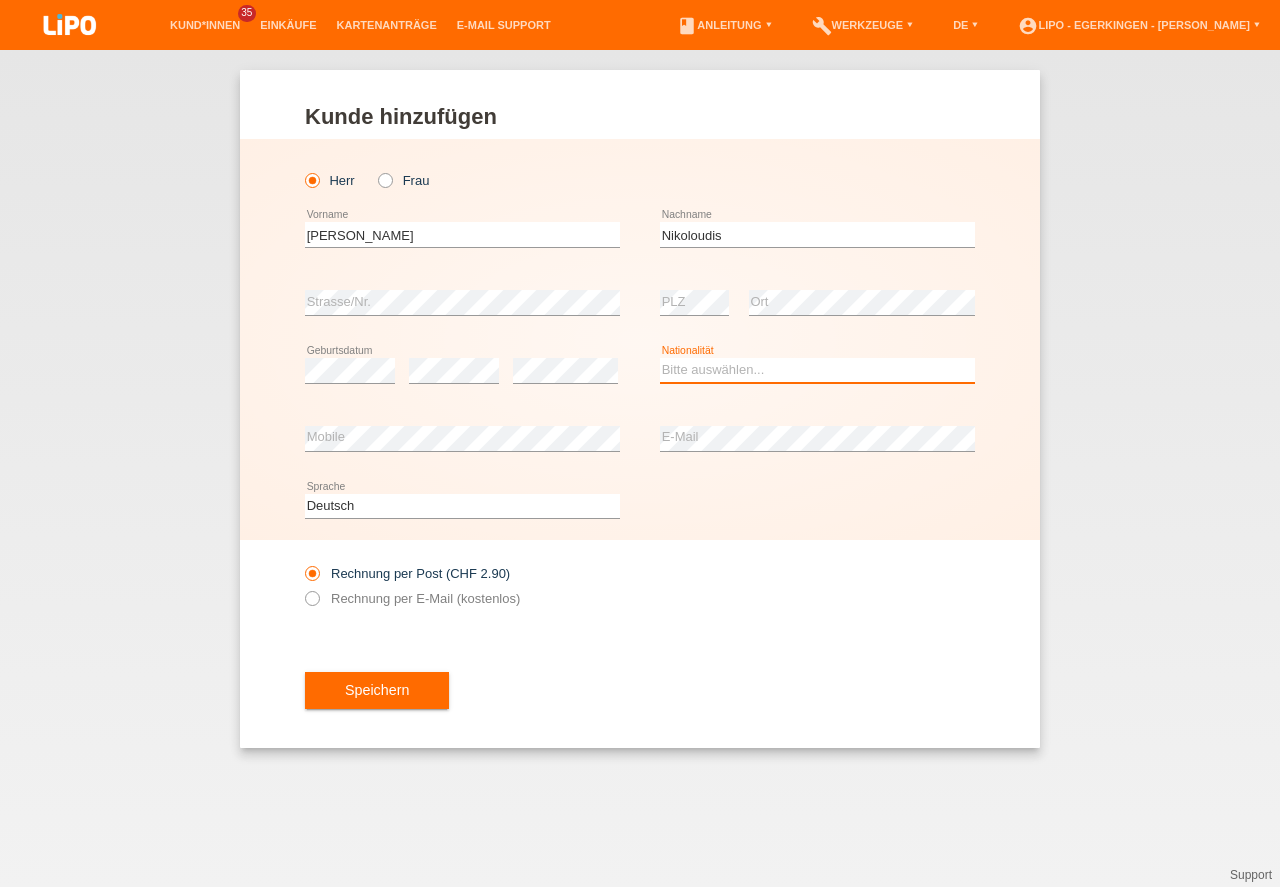 click on "Bitte auswählen...
Schweiz
Deutschland
Liechtenstein
Österreich
------------
Afghanistan
Ägypten
Åland
Albanien
Algerien" at bounding box center [817, 370] 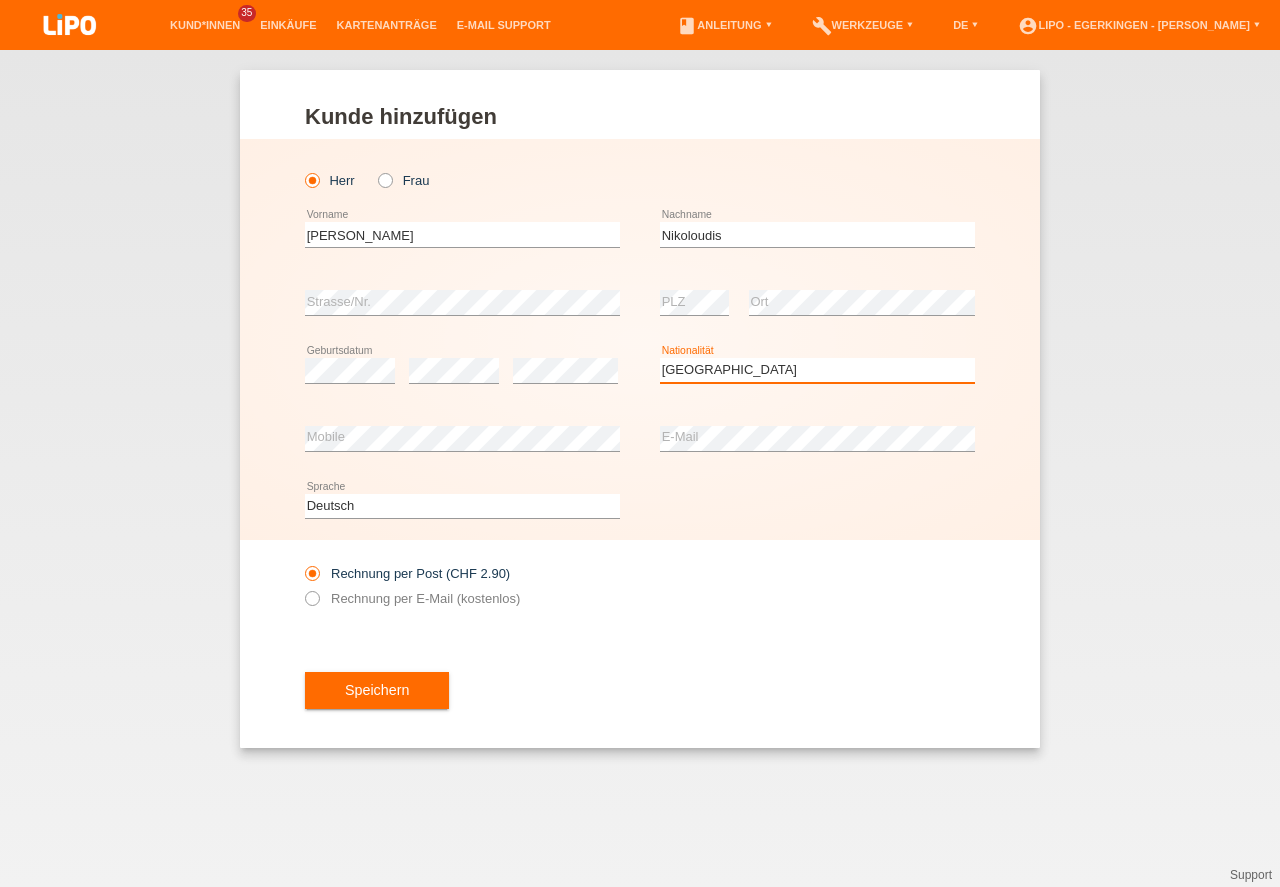 click on "Schweiz" at bounding box center (0, 0) 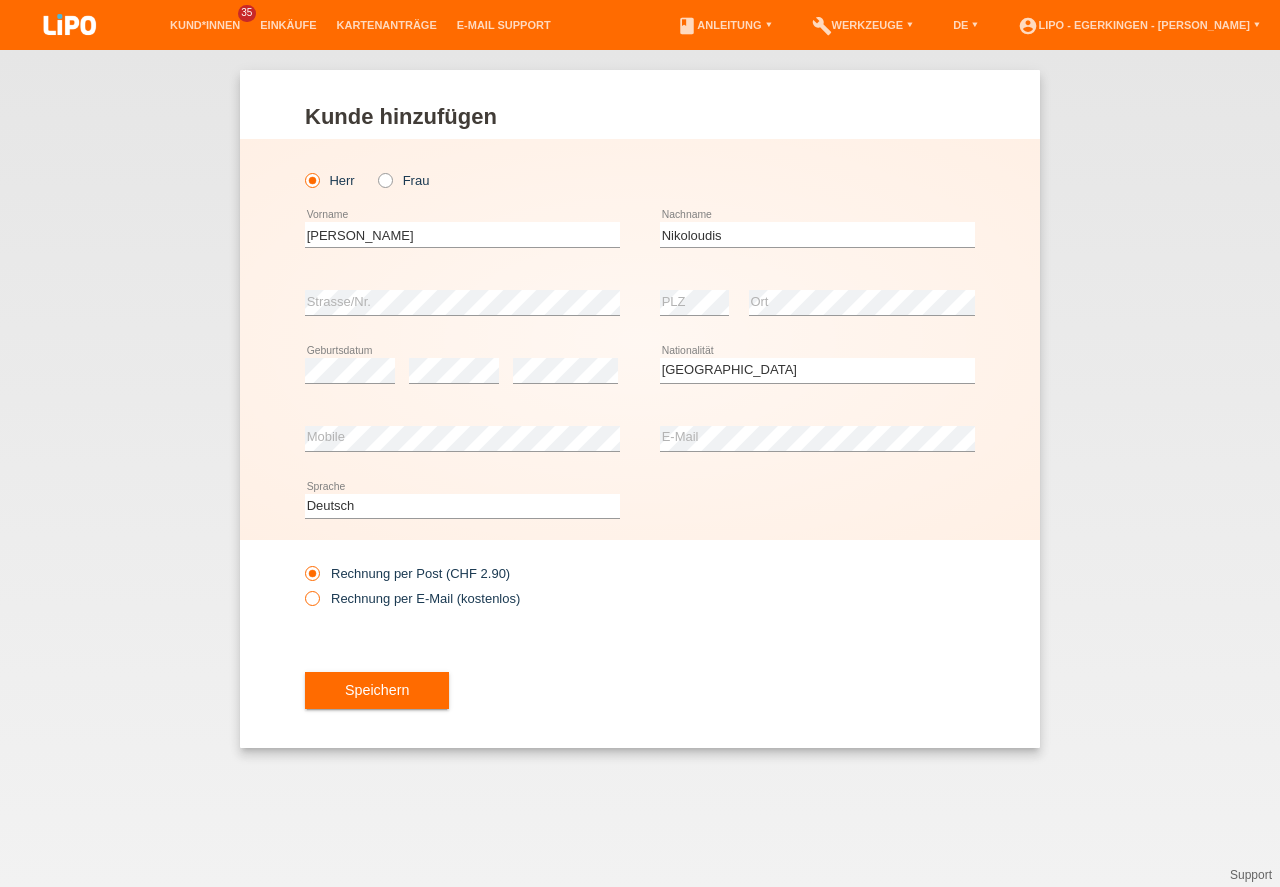 click on "Rechnung per E-Mail                                                                                            (kostenlos)" at bounding box center [412, 598] 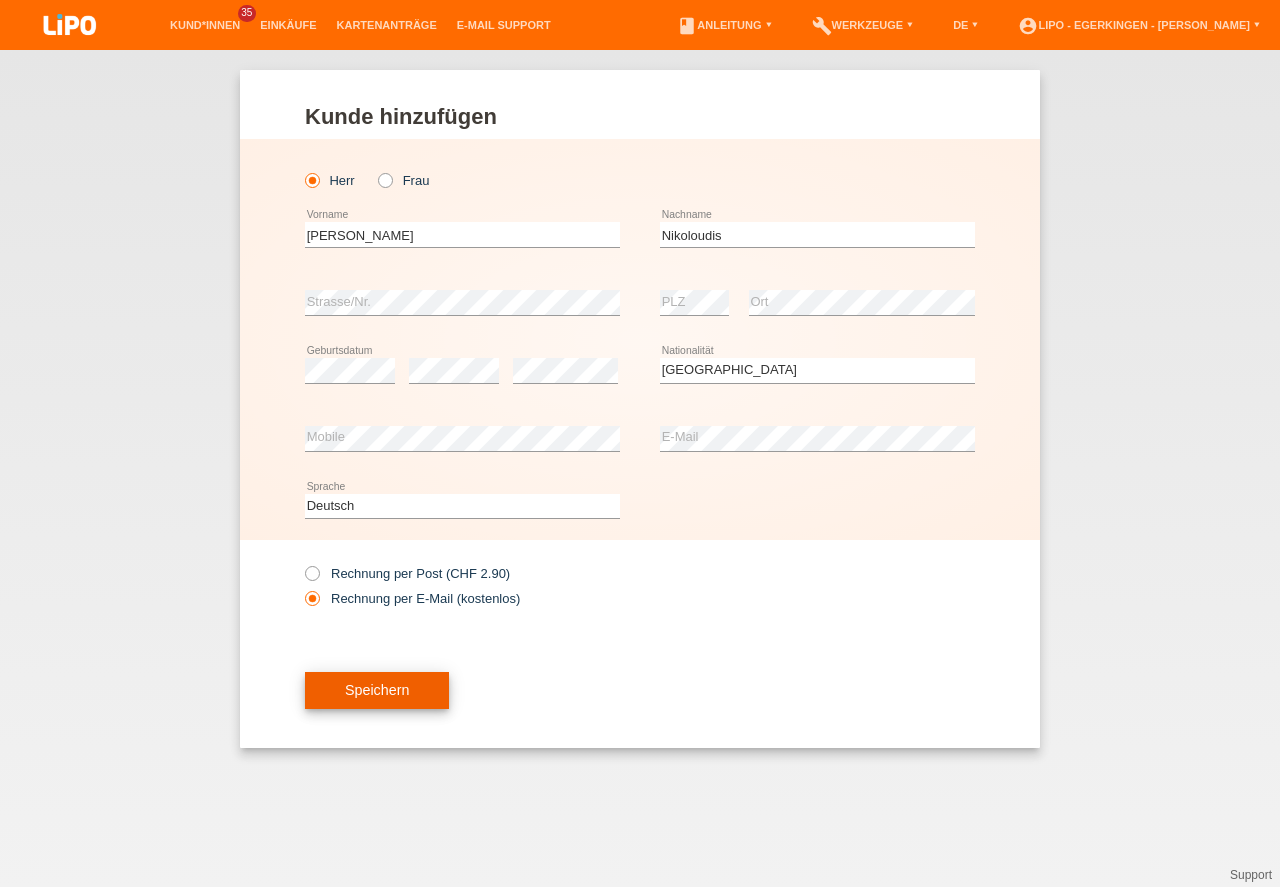 click on "Speichern" at bounding box center (377, 691) 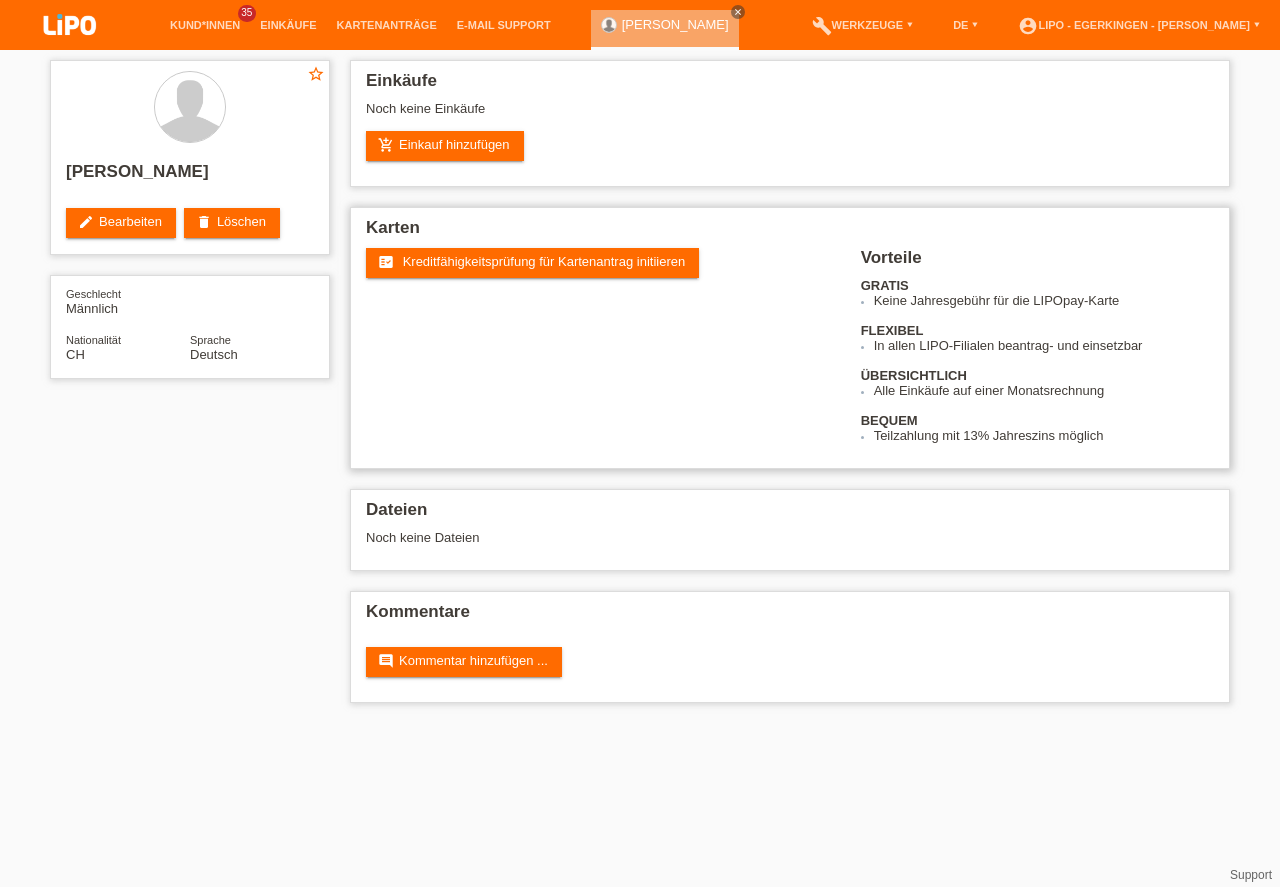scroll, scrollTop: 0, scrollLeft: 0, axis: both 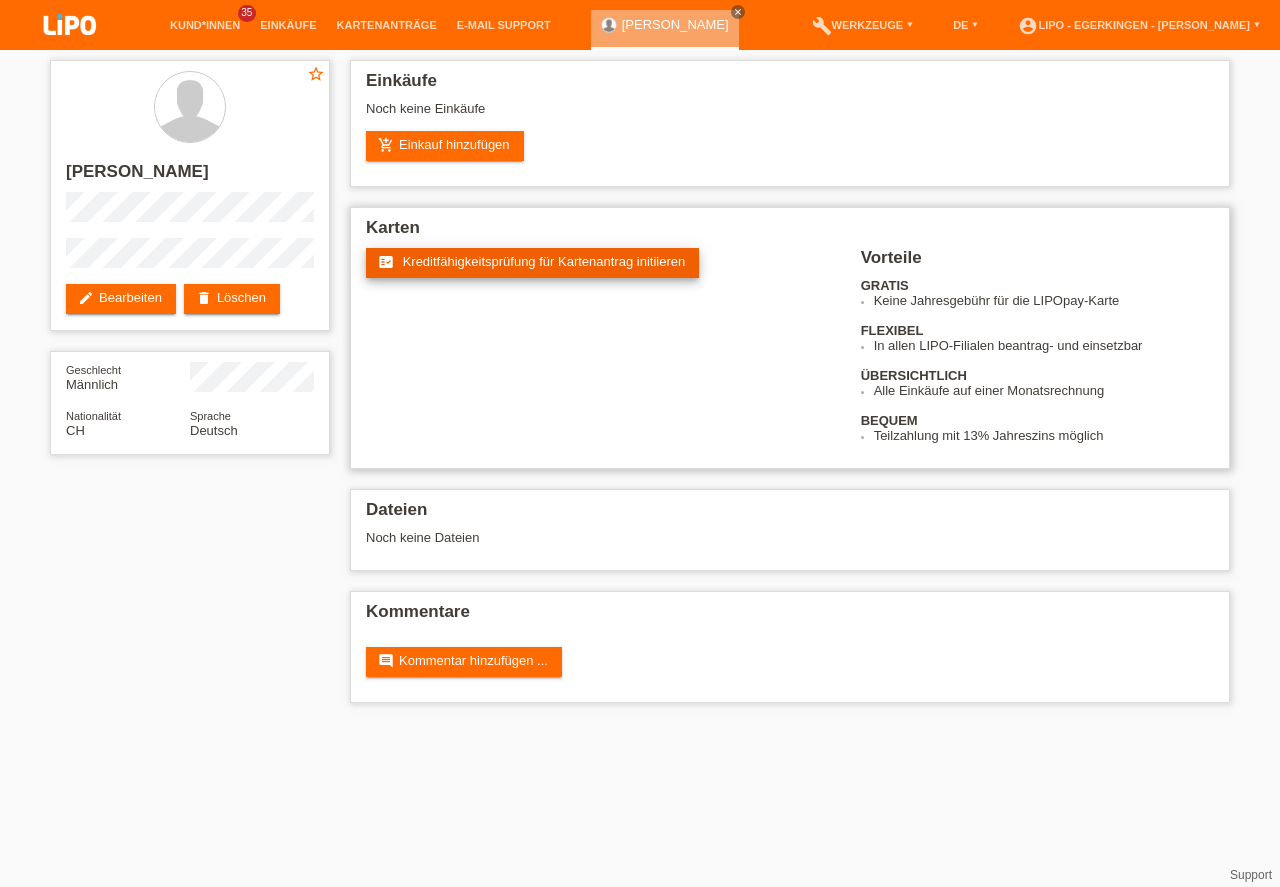 click on "Kreditfähigkeitsprüfung für Kartenantrag initiieren" at bounding box center (544, 261) 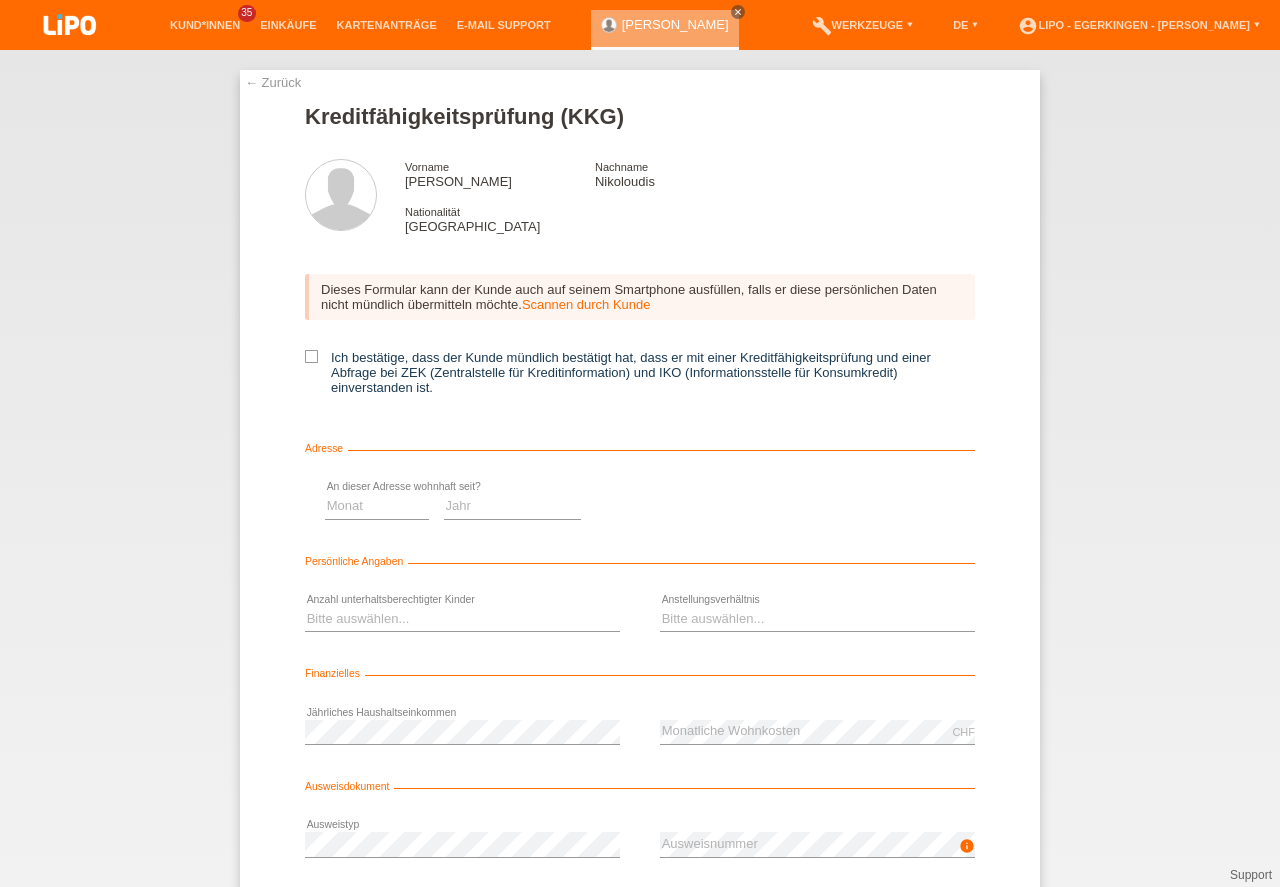 click at bounding box center [311, 356] 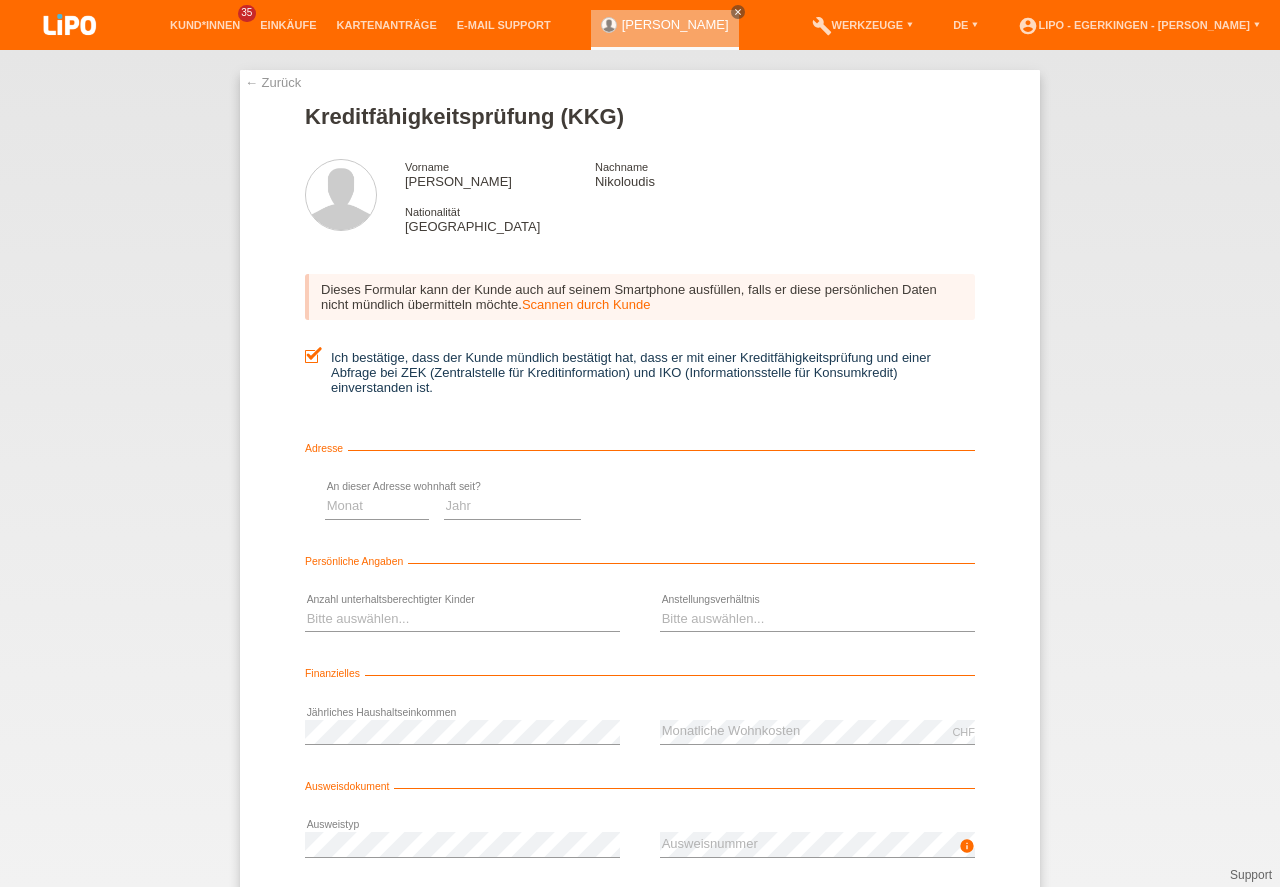 scroll, scrollTop: 0, scrollLeft: 0, axis: both 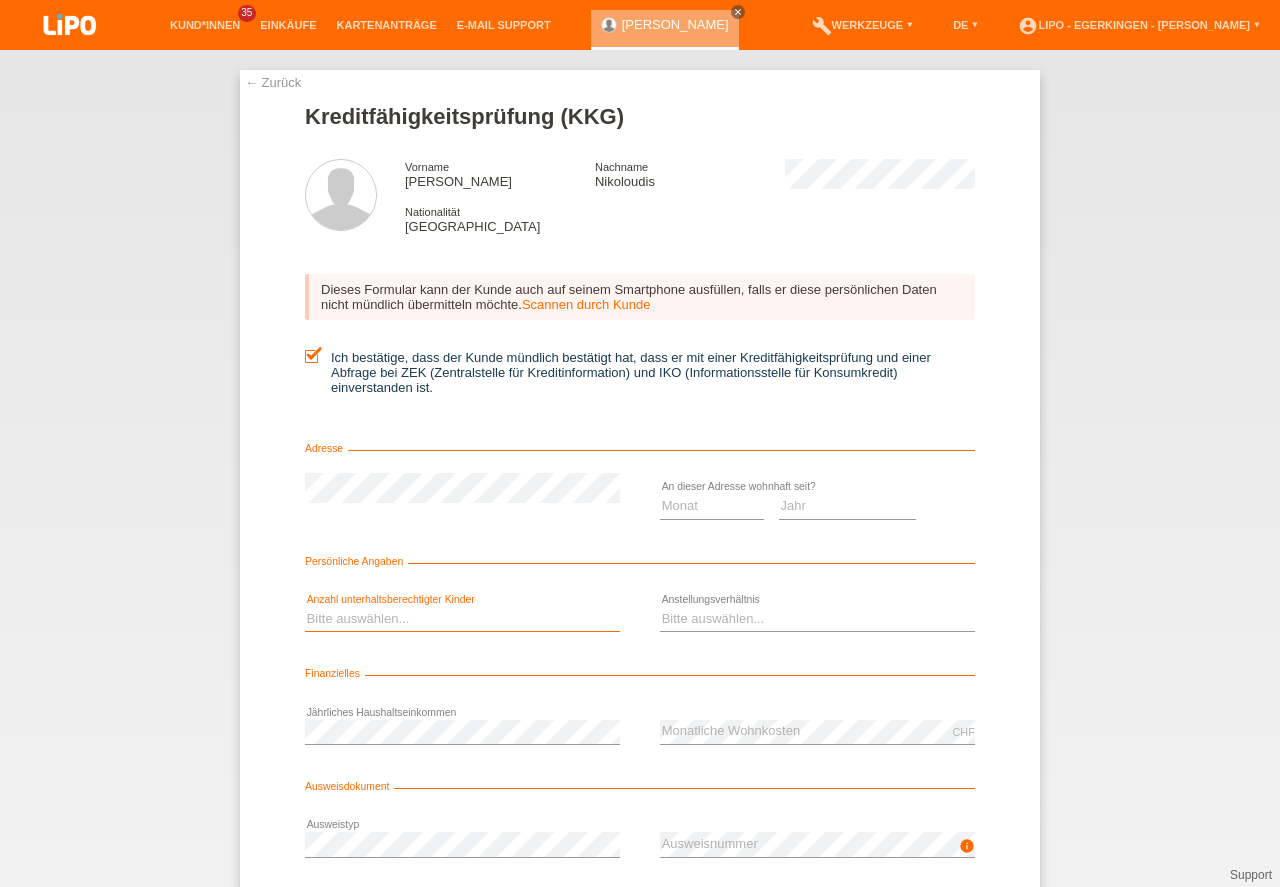 click on "Bitte auswählen...
0
1
2
3
4
5
6
7
8
9" at bounding box center [462, 619] 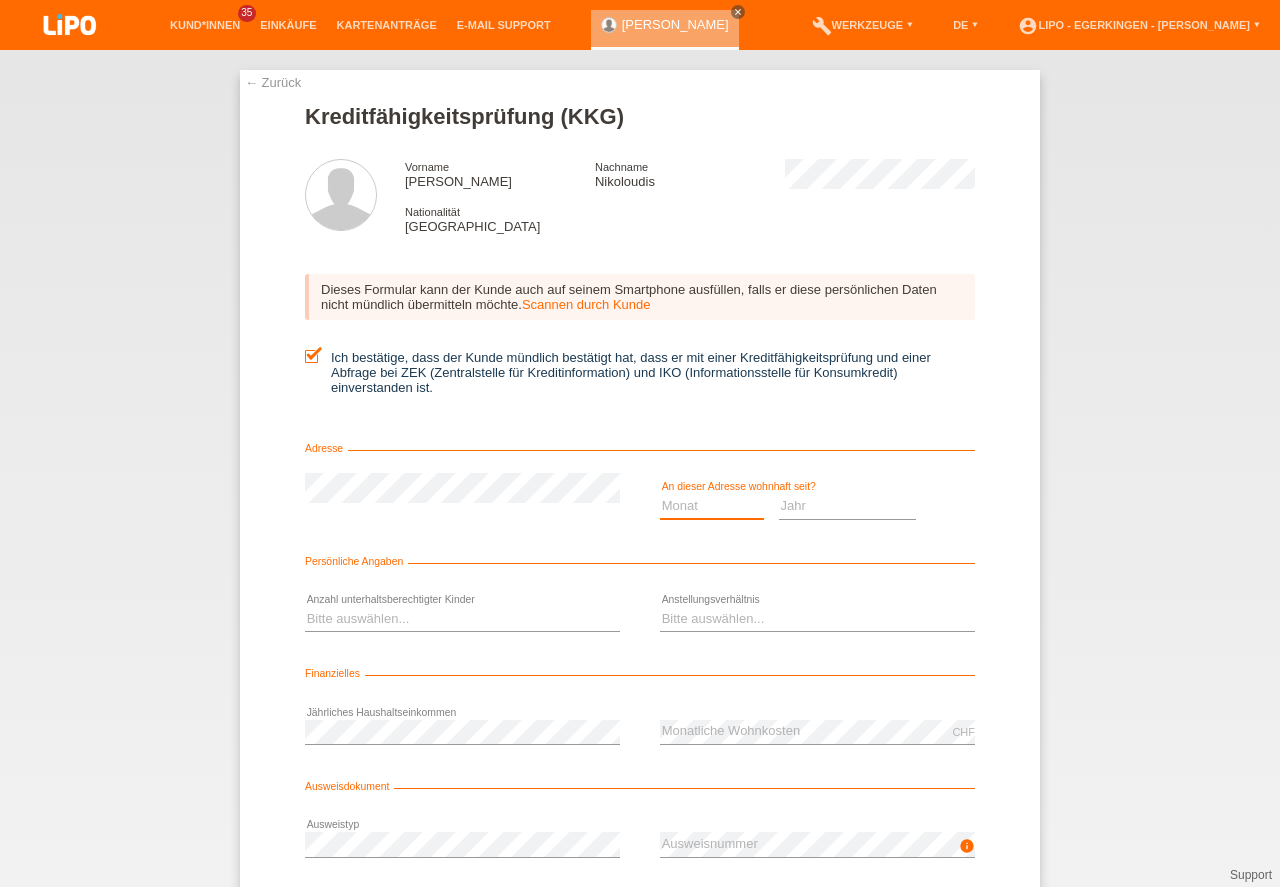 click on "Monat
01
02
03
04
05
06
07
08
09
10" at bounding box center [712, 506] 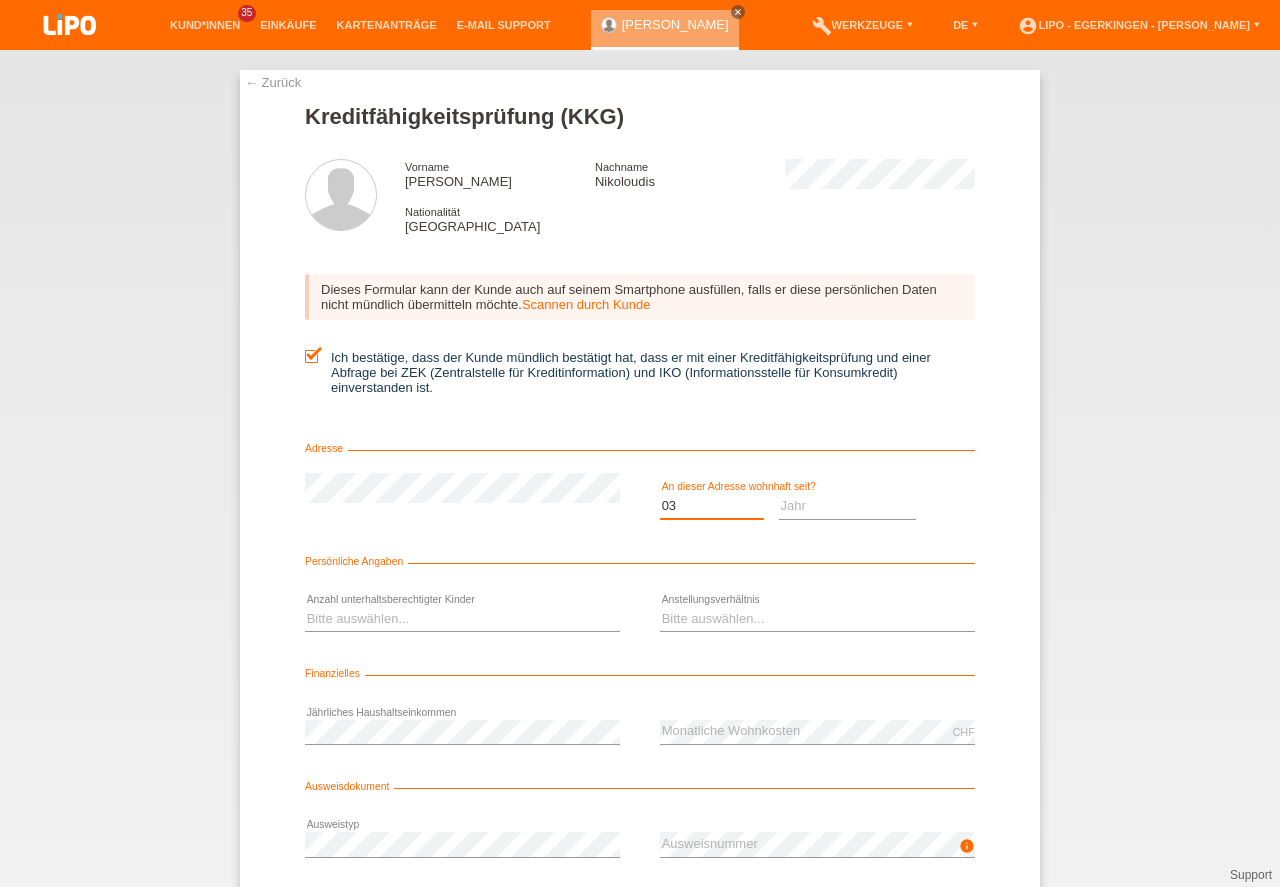 click on "03" at bounding box center [0, 0] 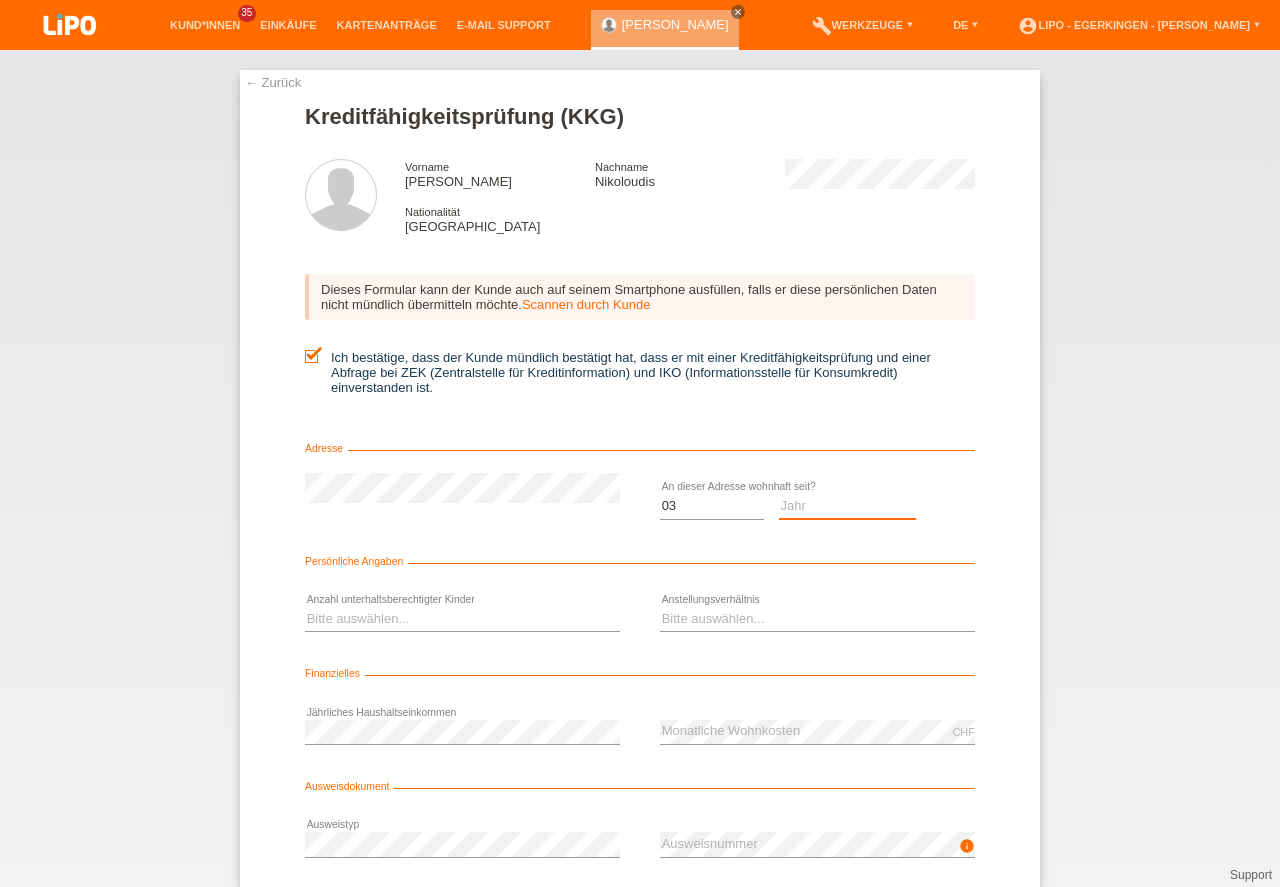 click on "Jahr
2025
2024
2023
2022
2021
2020
2019
2018
2017
2016 2015 2014 2013 2012 2011 2010 2009 2008 2007 2006 2005 2004 2003" at bounding box center [848, 506] 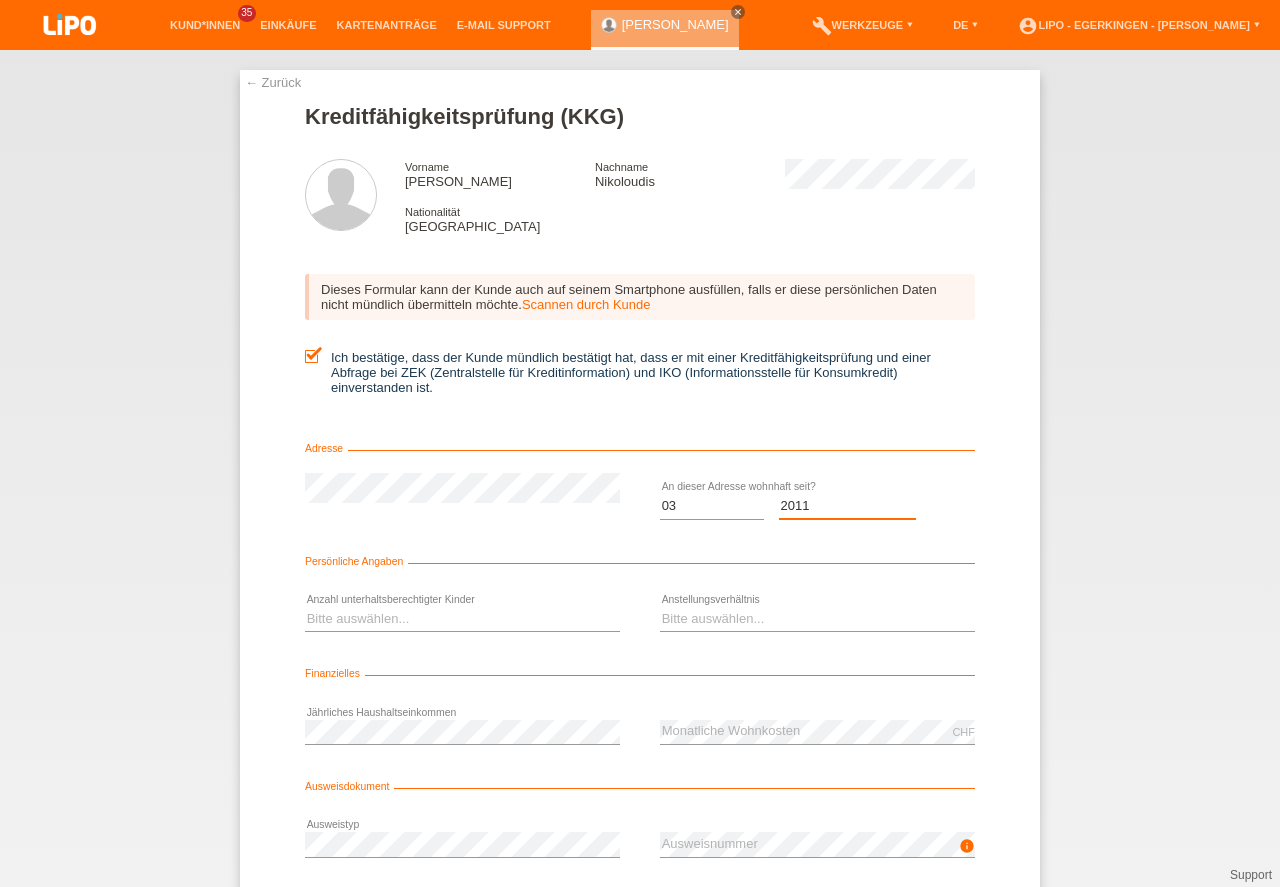 click on "2011" at bounding box center (0, 0) 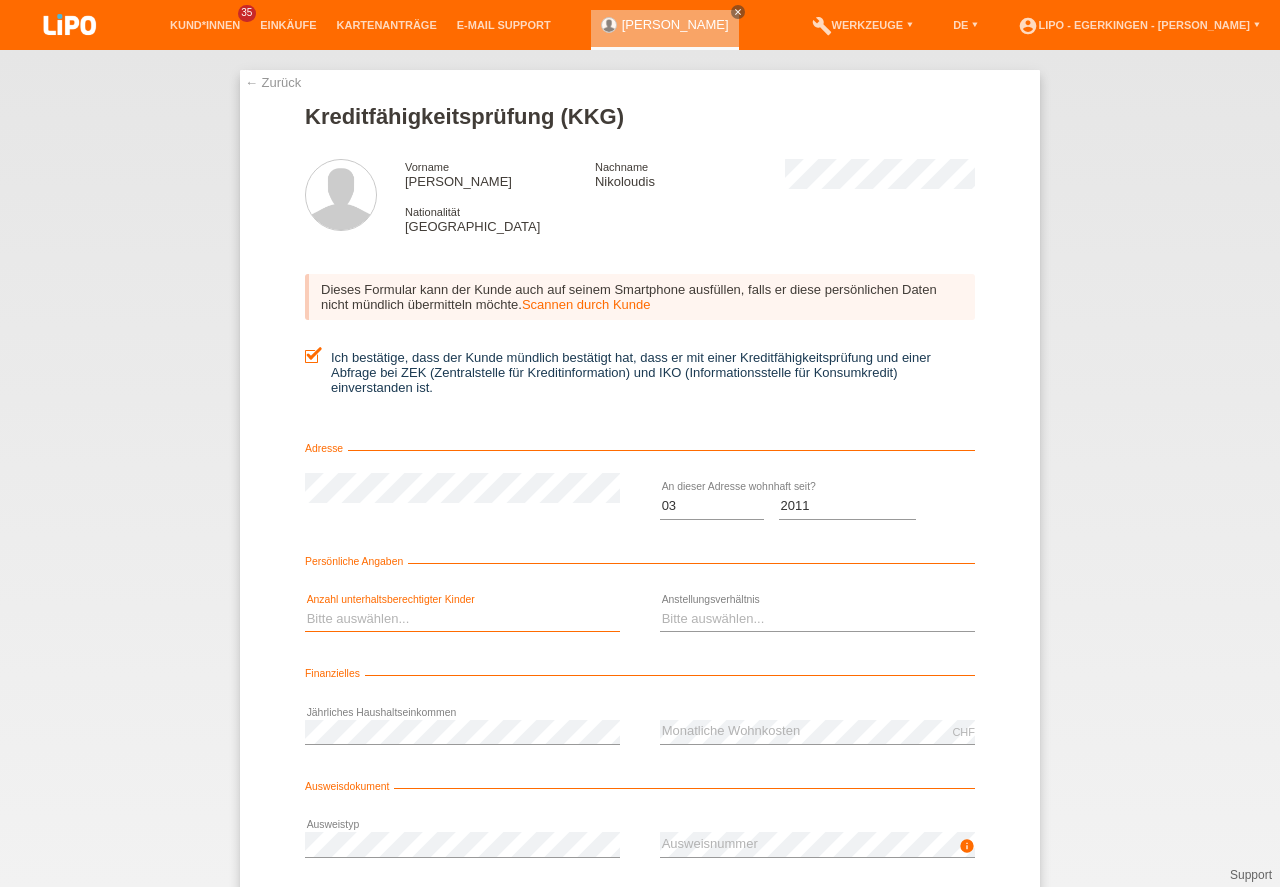 click on "Bitte auswählen...
0
1
2
3
4
5
6
7
8
9" at bounding box center (462, 619) 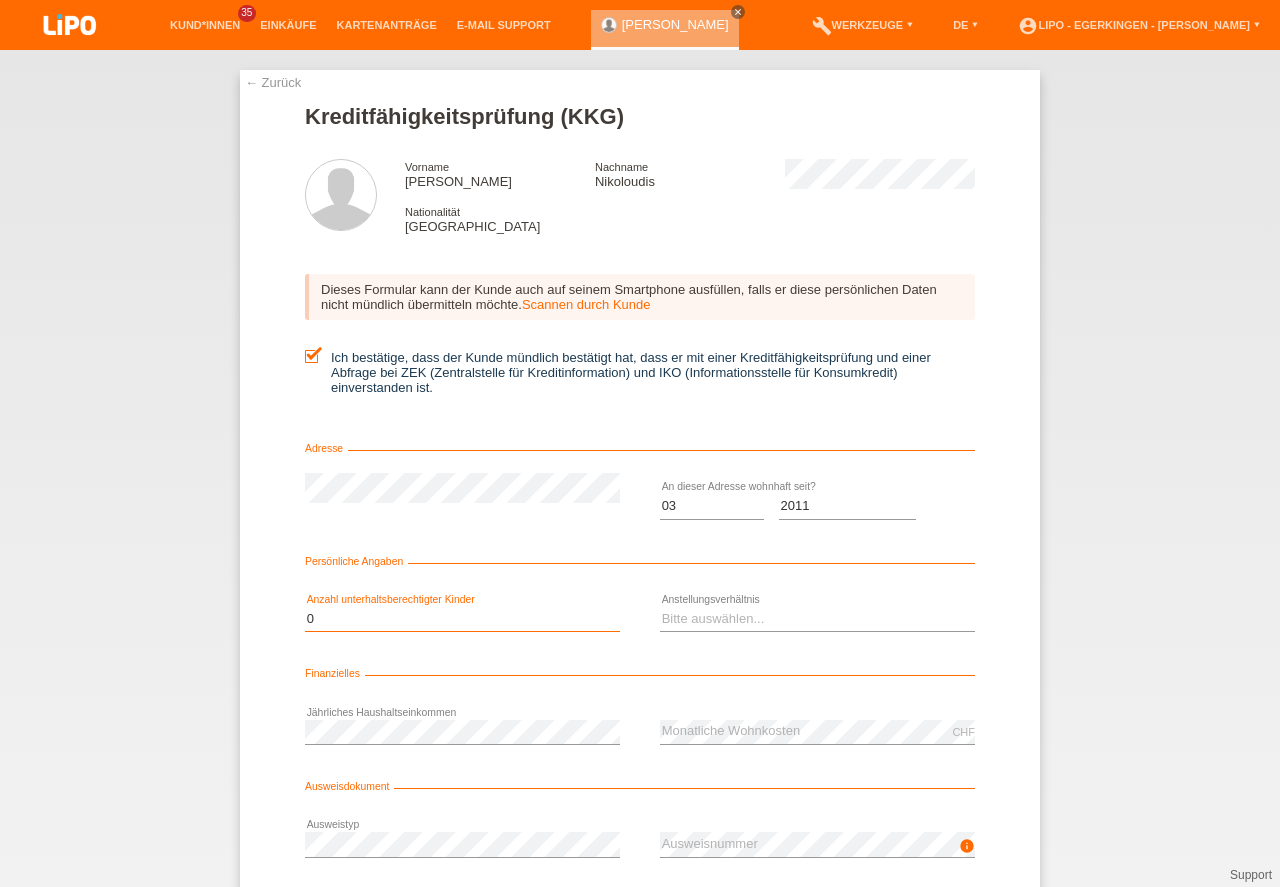 click on "0" at bounding box center [0, 0] 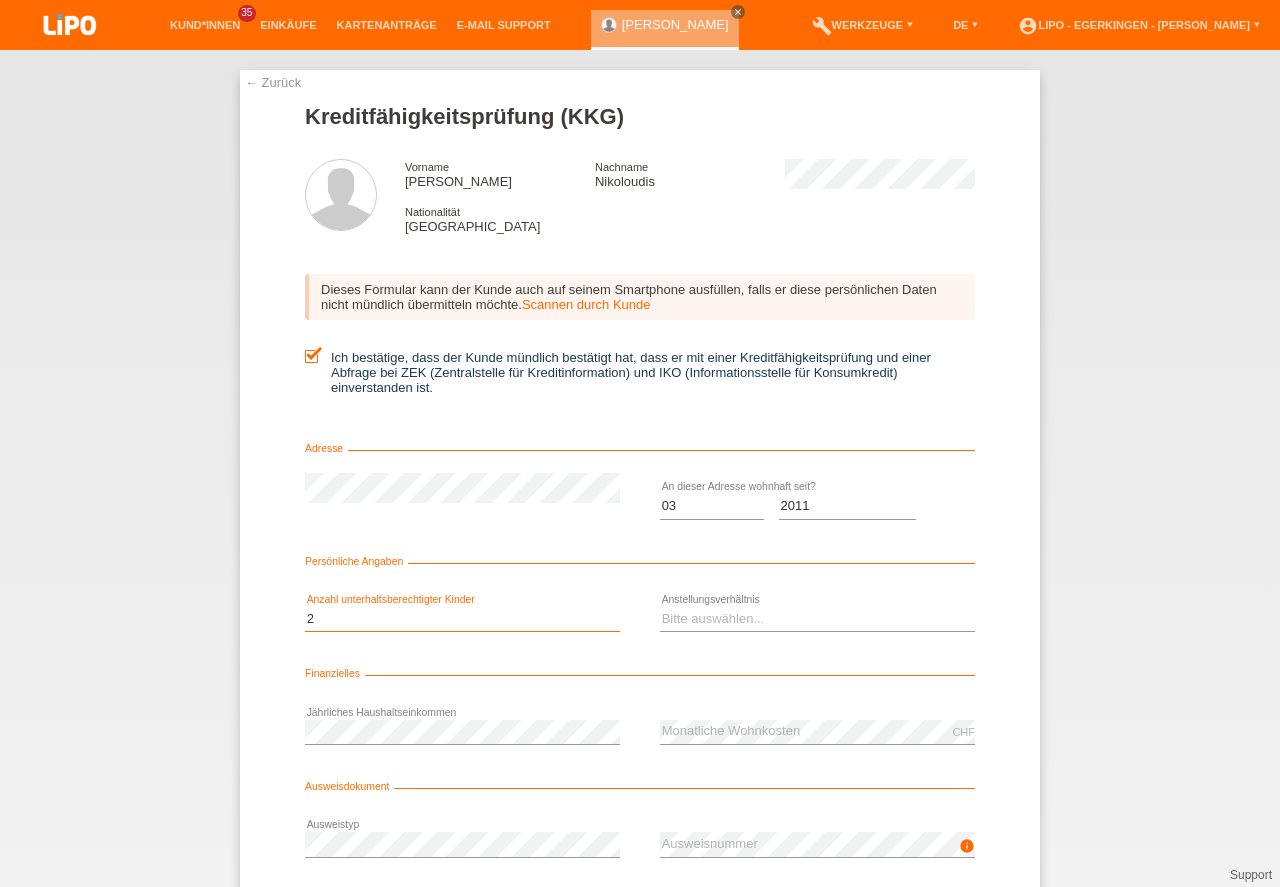 click on "2" at bounding box center (0, 0) 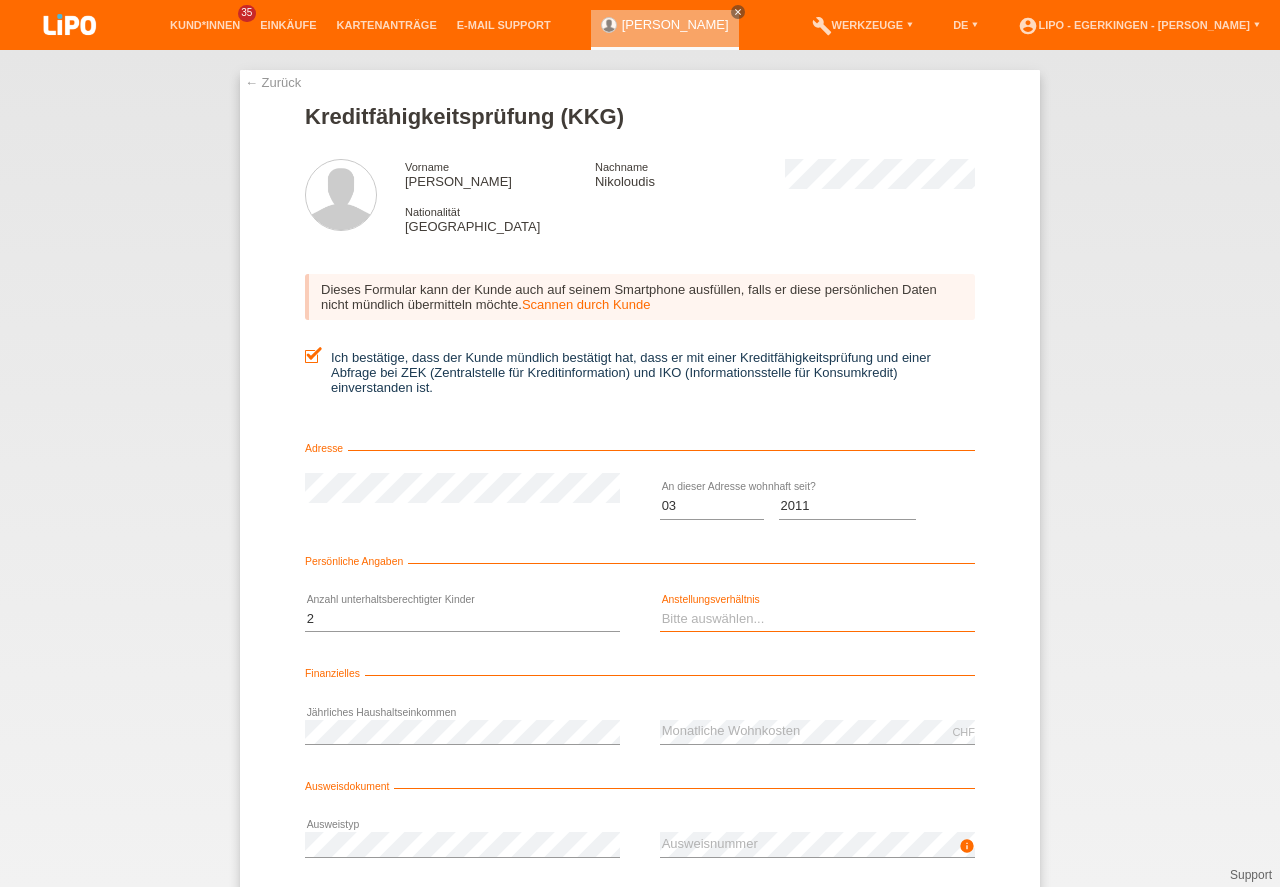 click on "Bitte auswählen...
Unbefristet
Befristet
Lehrling/Student
Pensioniert
Nicht arbeitstätig
Hausfrau/-mann
Selbständig" at bounding box center (817, 619) 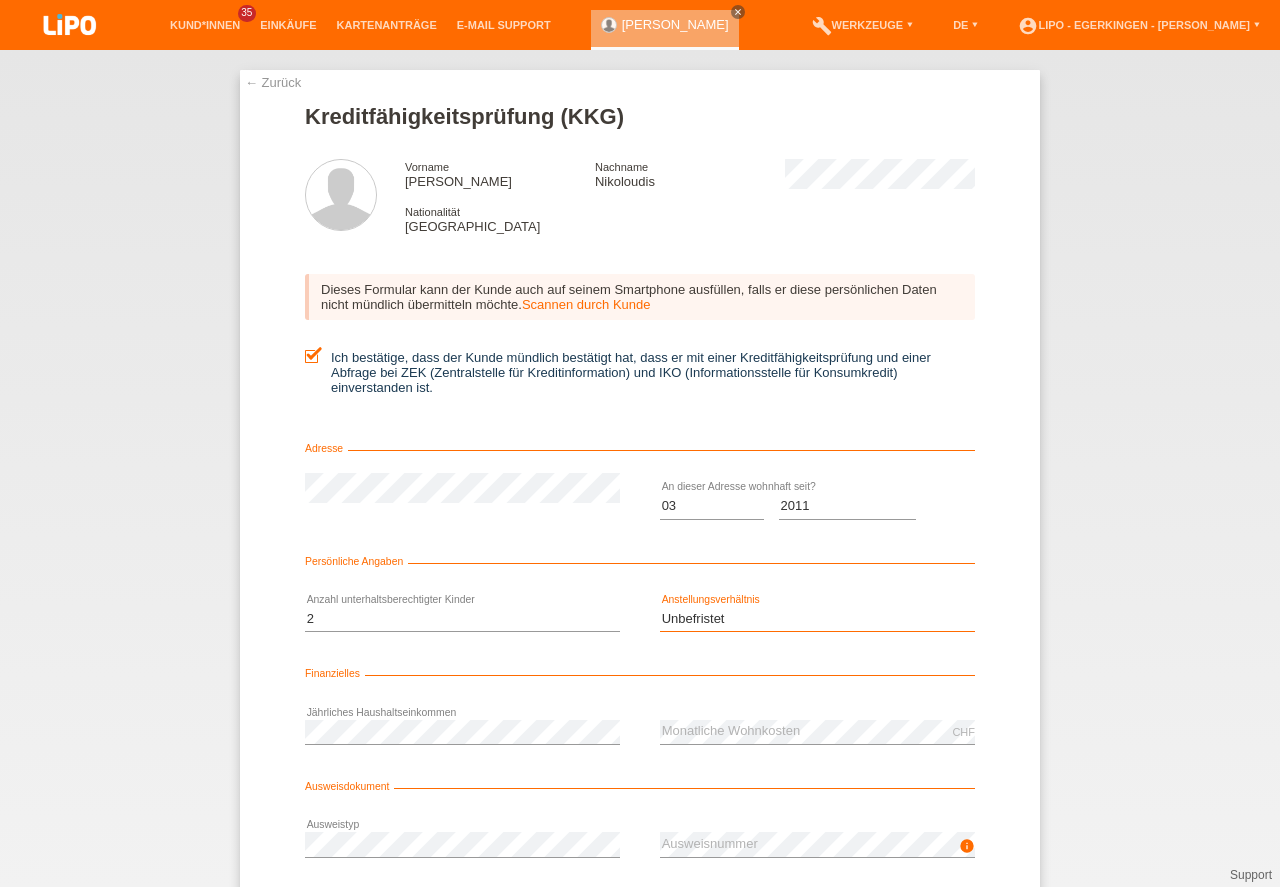 click on "Unbefristet" at bounding box center [0, 0] 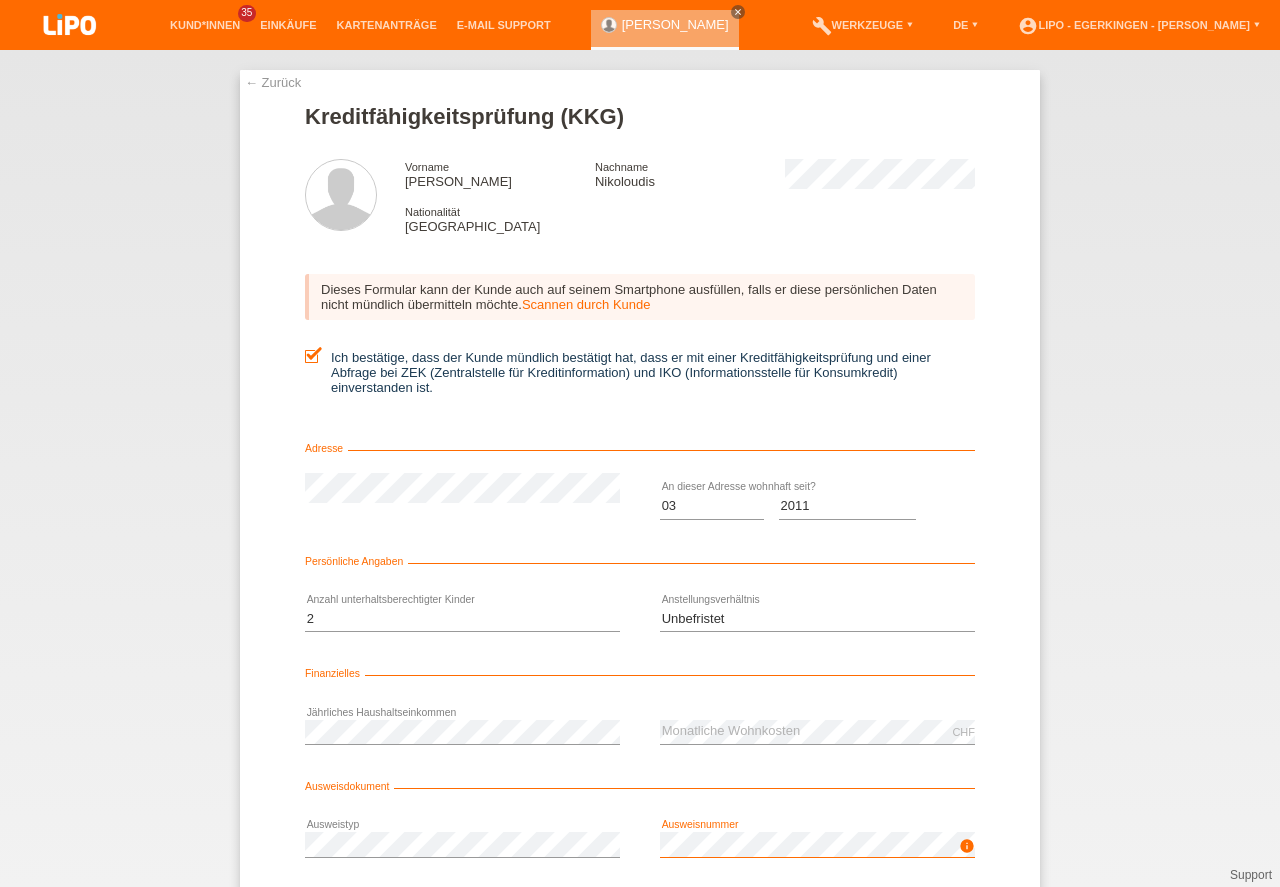 scroll, scrollTop: 132, scrollLeft: 0, axis: vertical 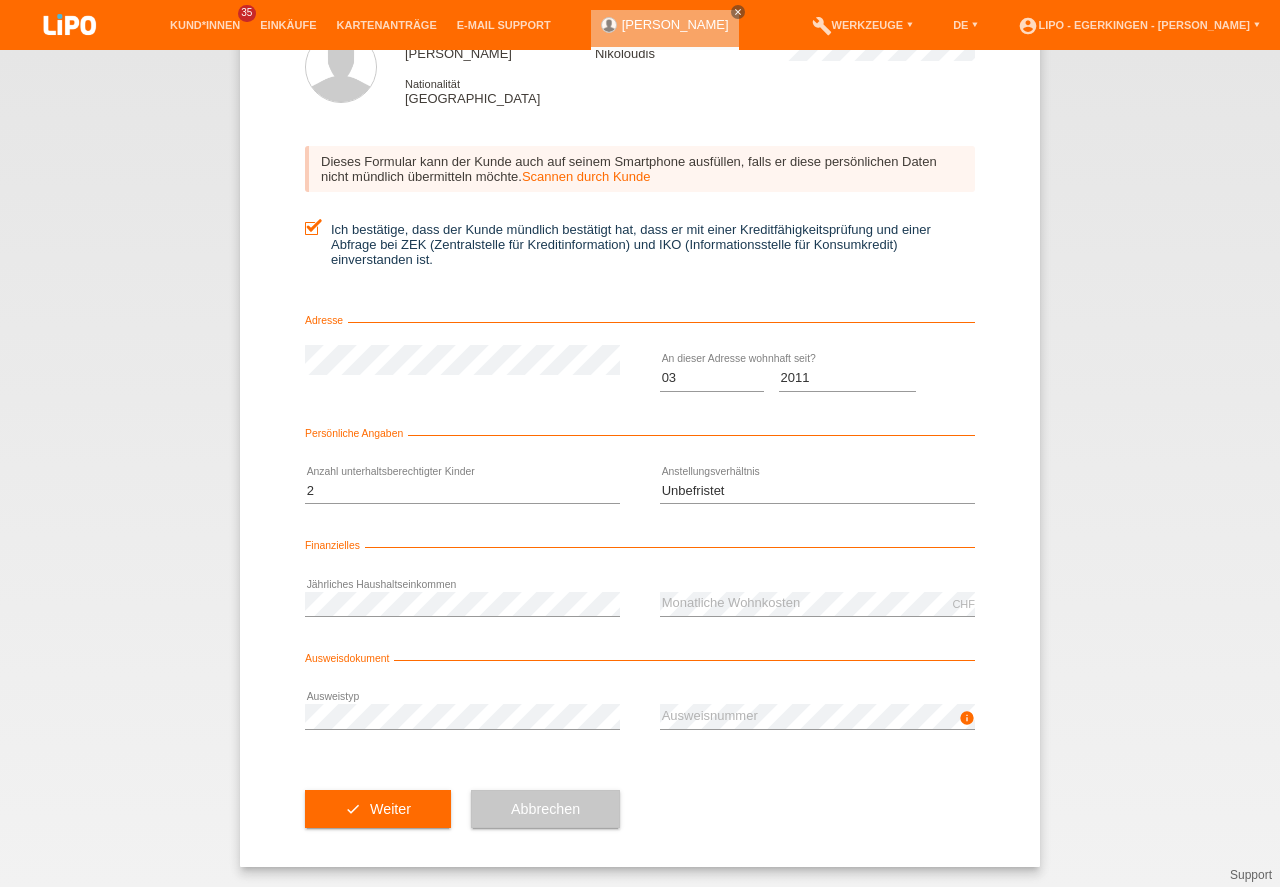 click on "check   Weiter" at bounding box center [378, 809] 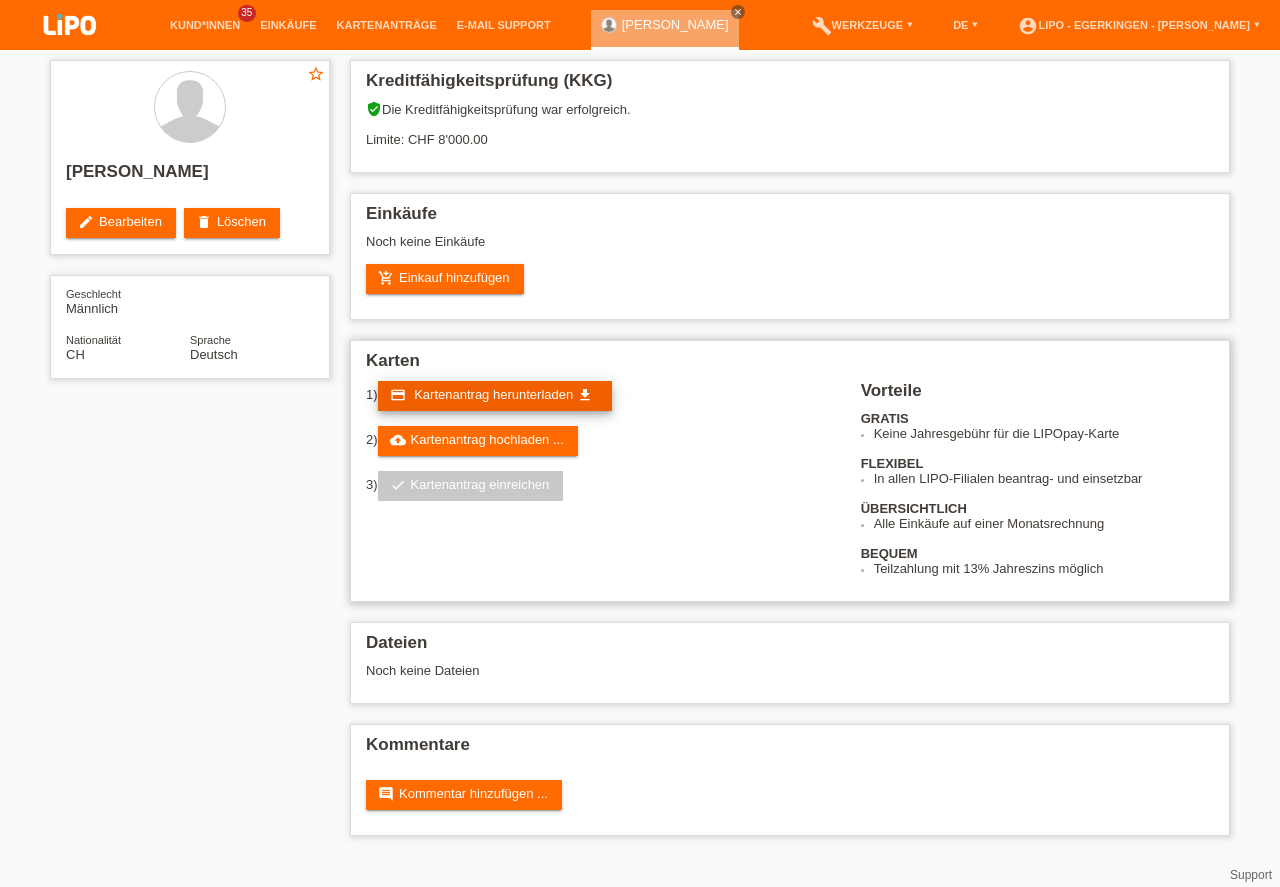 click on "credit_card
Kartenantrag herunterladen
get_app" at bounding box center (495, 396) 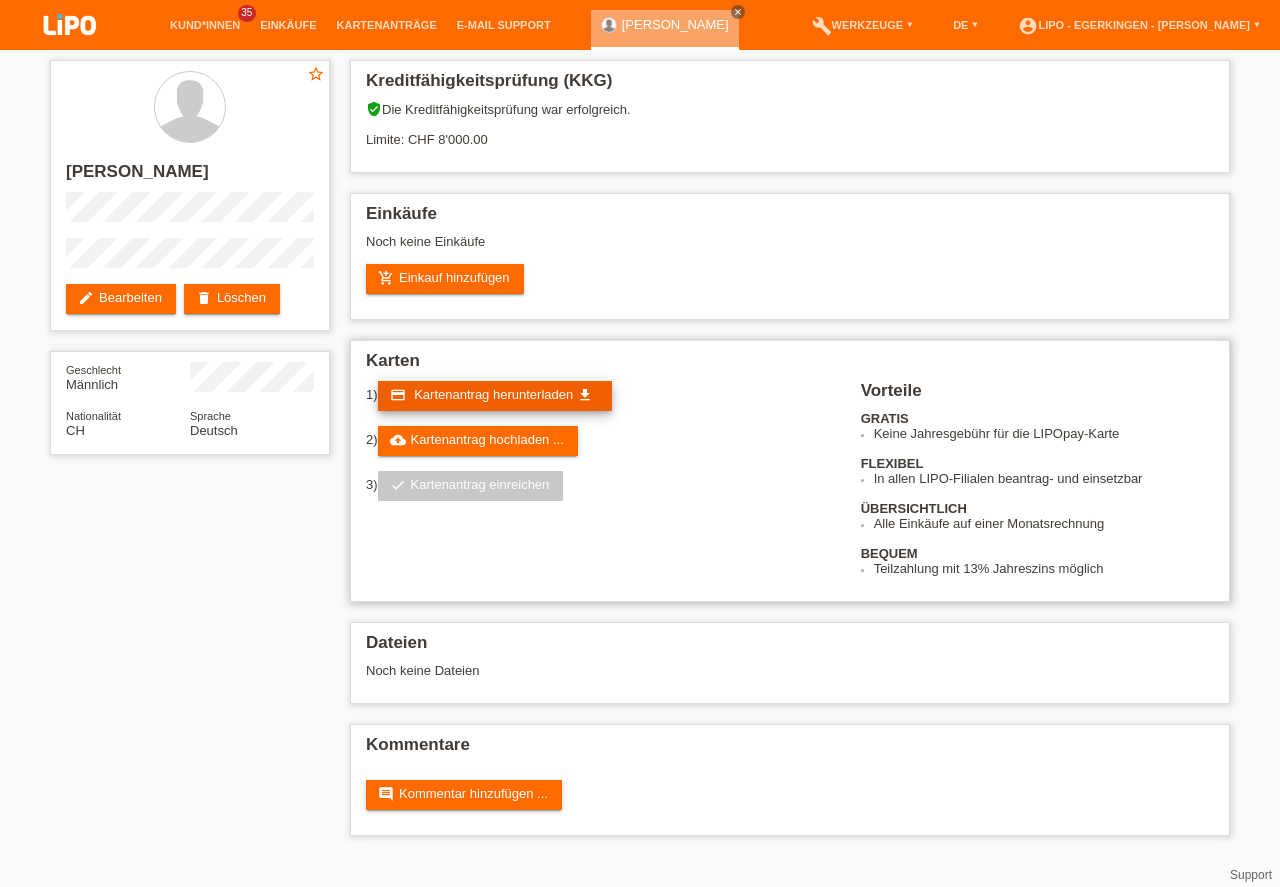 click on "Kartenantrag herunterladen" at bounding box center [493, 394] 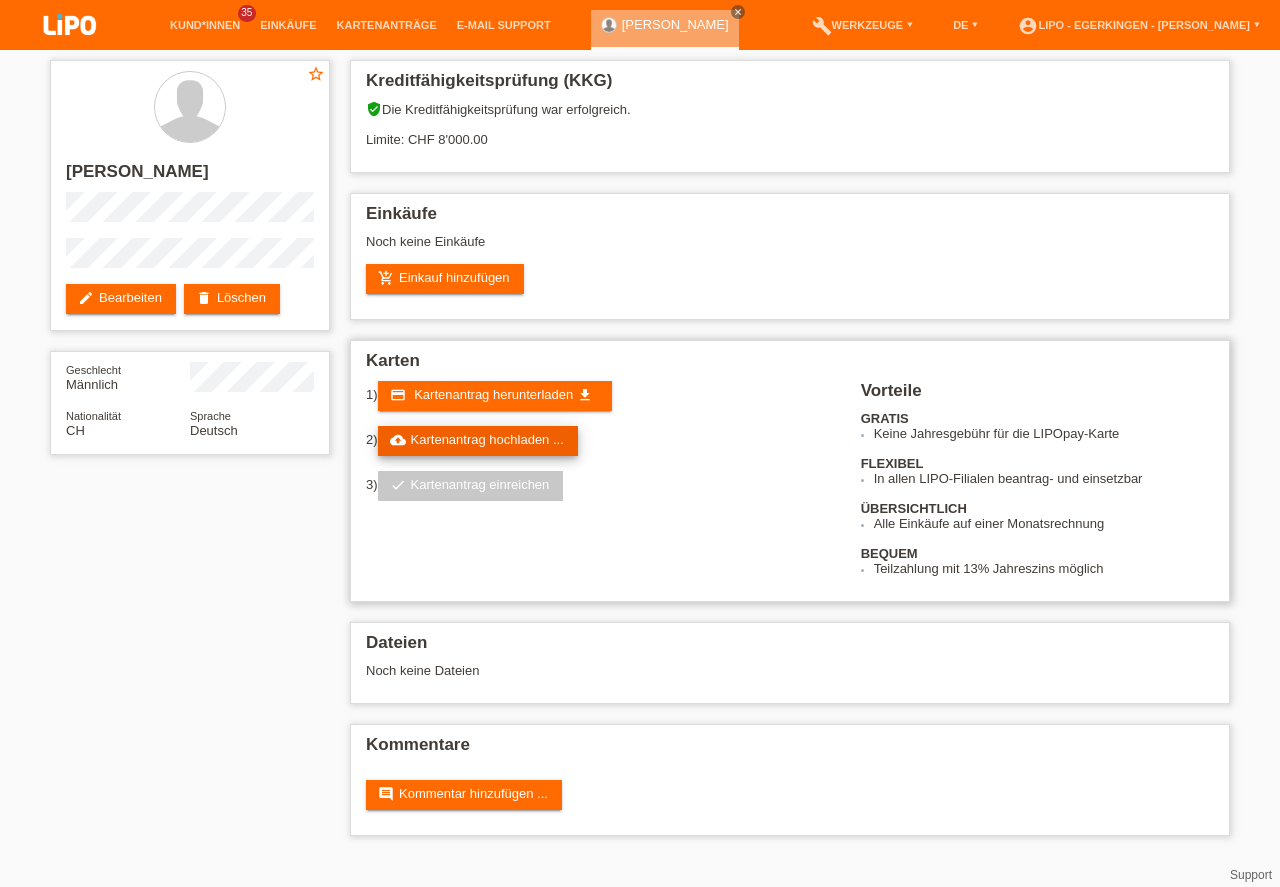 click on "cloud_upload  Kartenantrag hochladen ..." at bounding box center [478, 441] 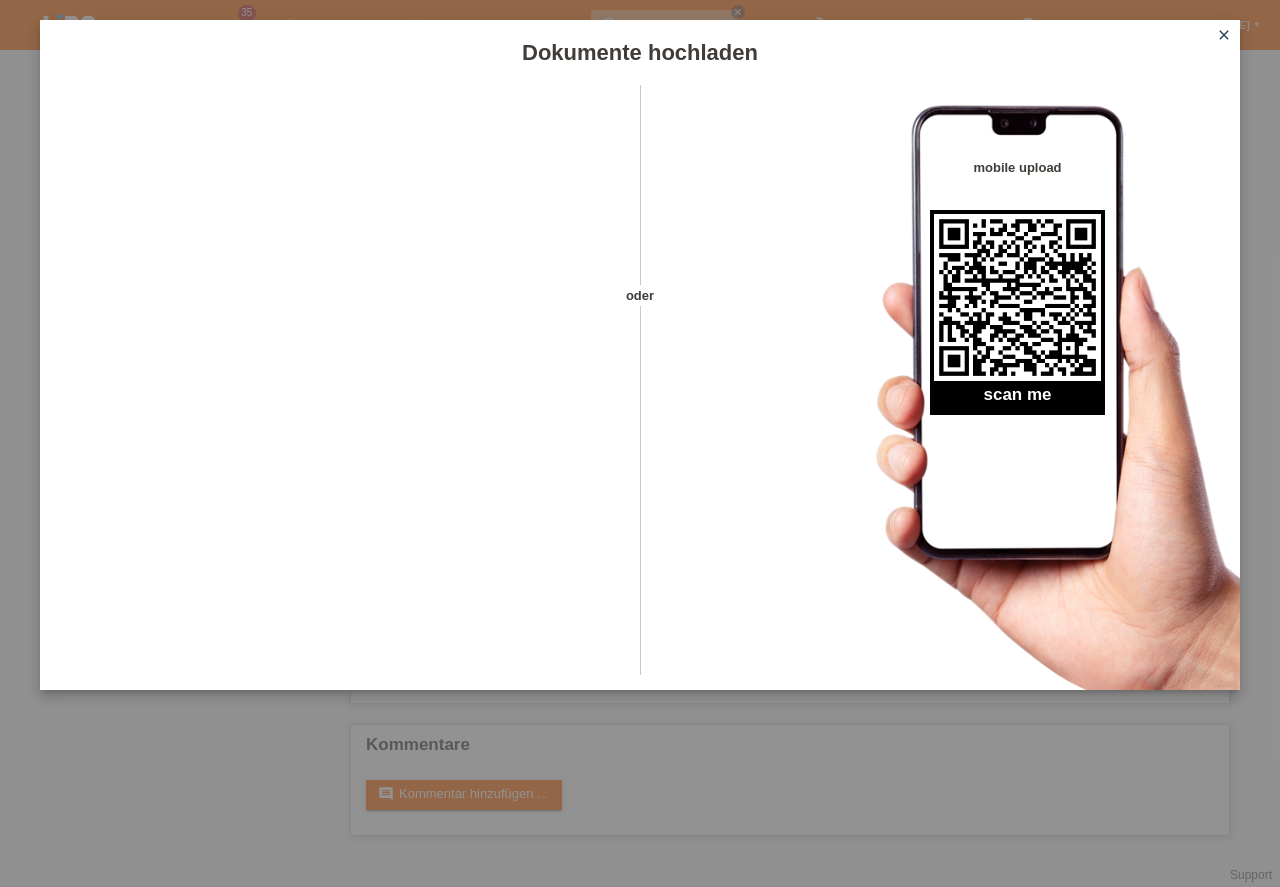 click on "close" at bounding box center [1224, 35] 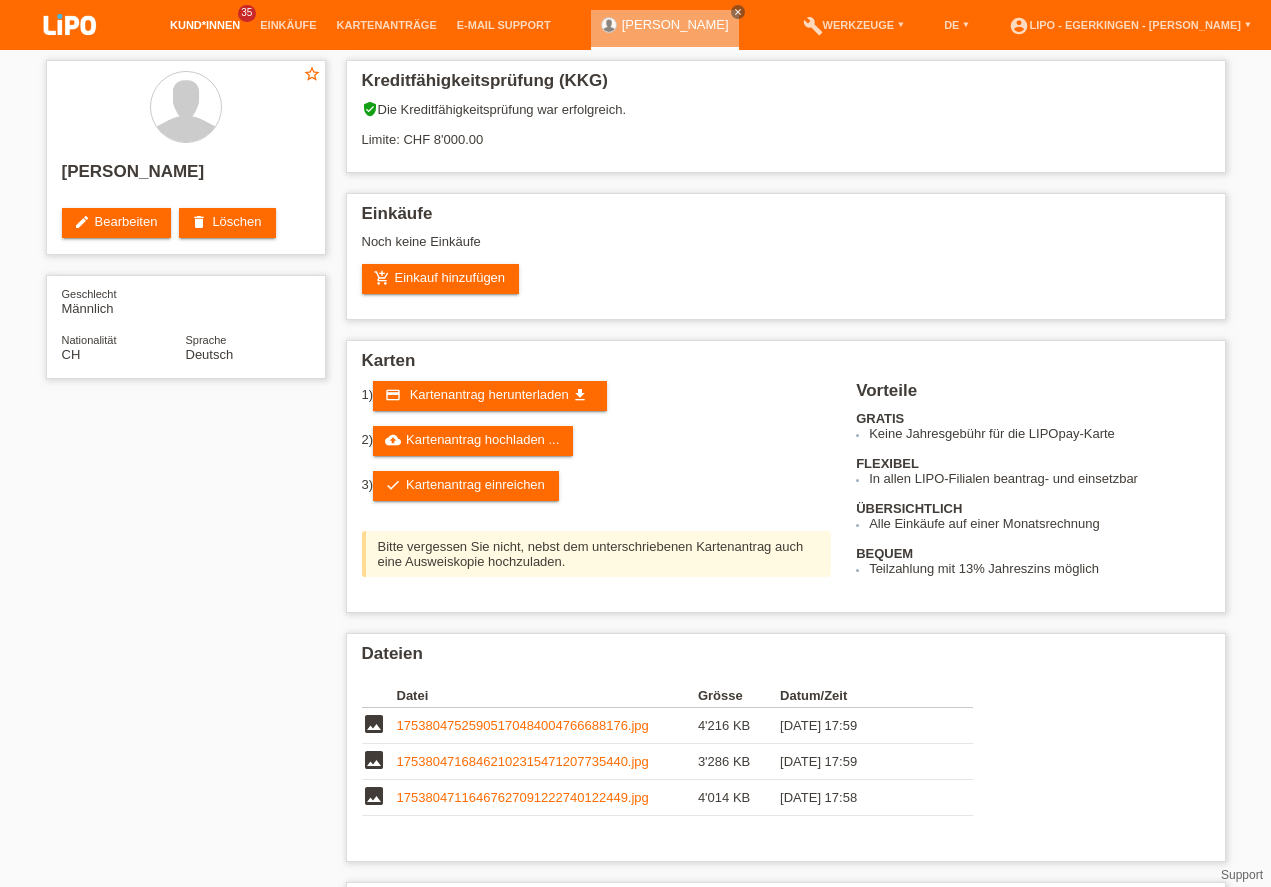 scroll, scrollTop: 0, scrollLeft: 0, axis: both 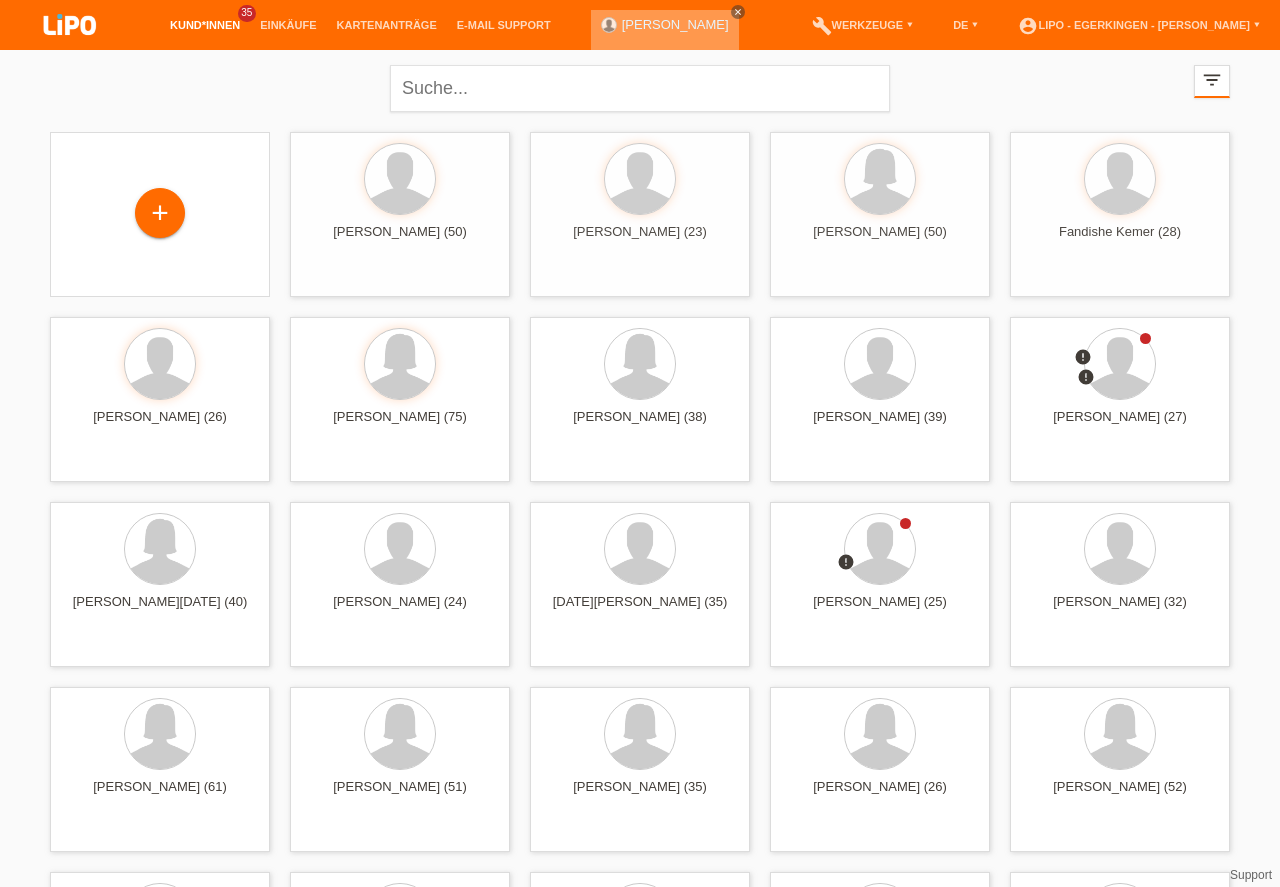 click on "close" at bounding box center (738, 12) 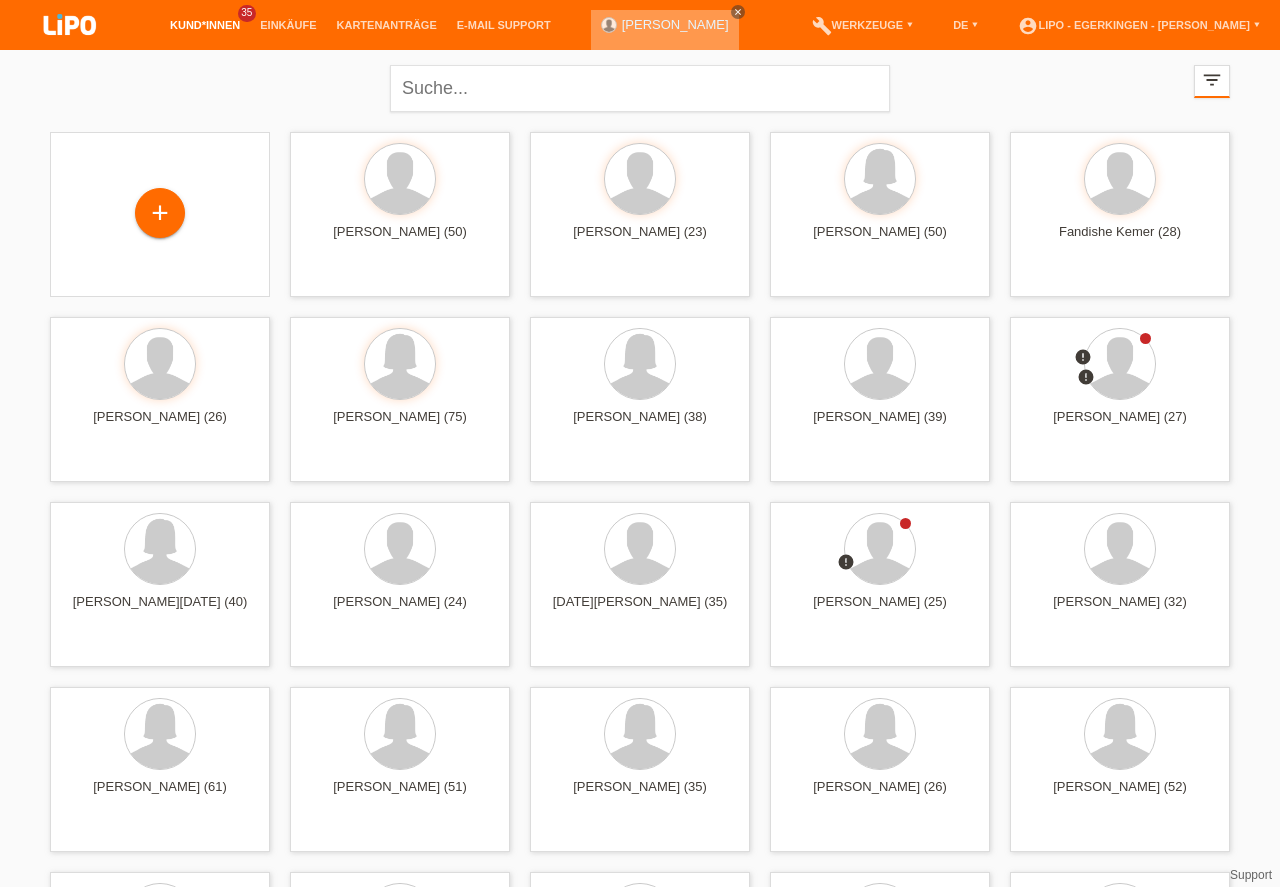 click on "close" at bounding box center (738, 12) 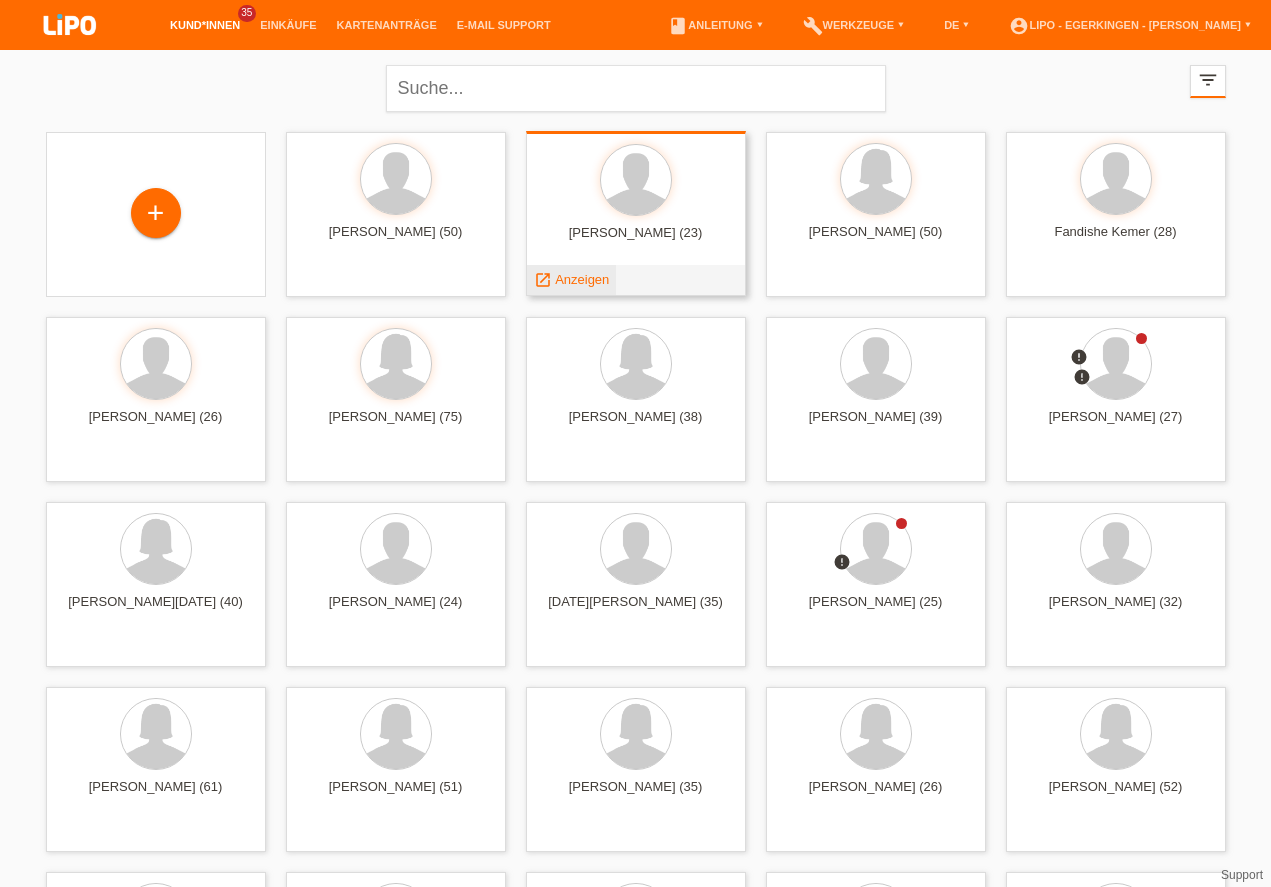 click on "Anzeigen" at bounding box center [582, 279] 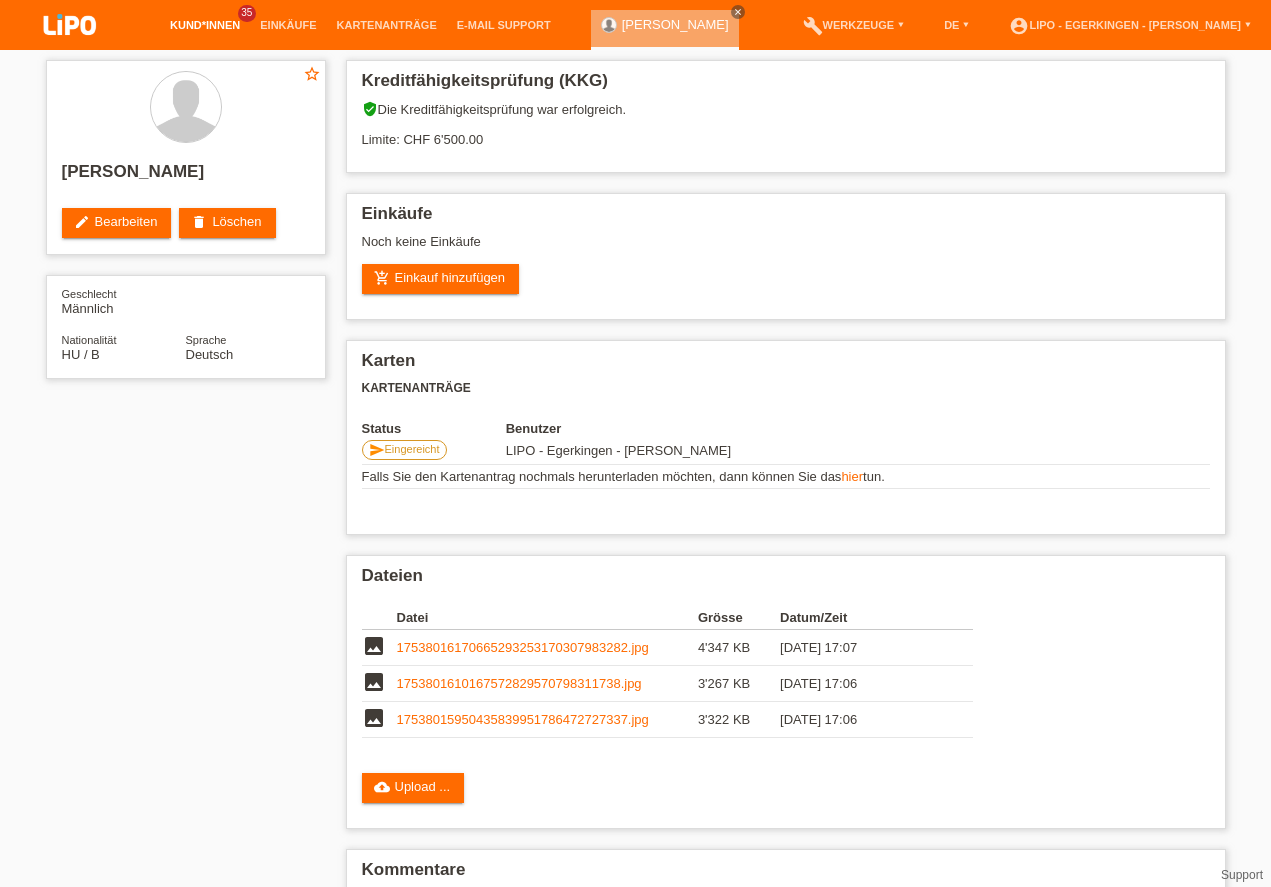 scroll, scrollTop: 0, scrollLeft: 0, axis: both 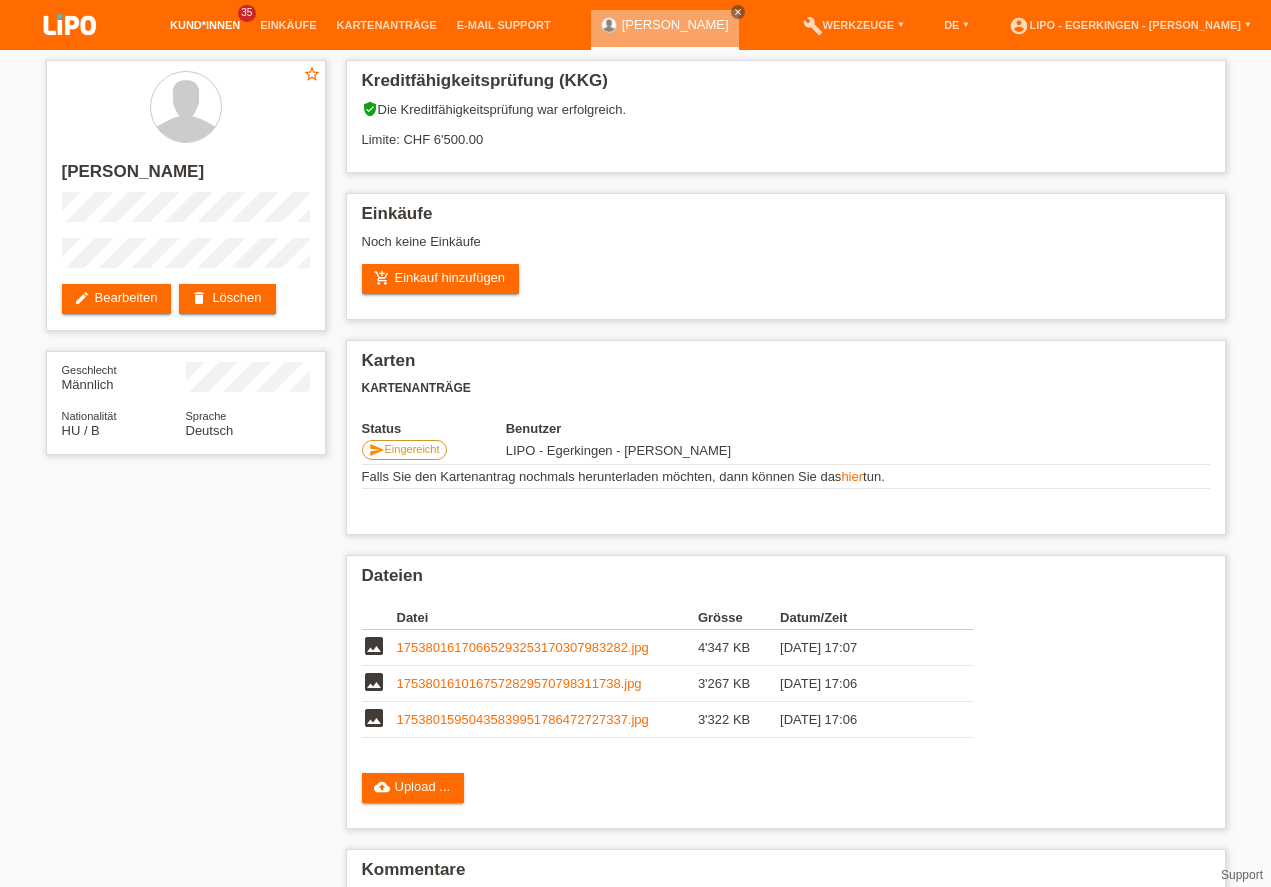 click on "Kund*innen" at bounding box center (205, 25) 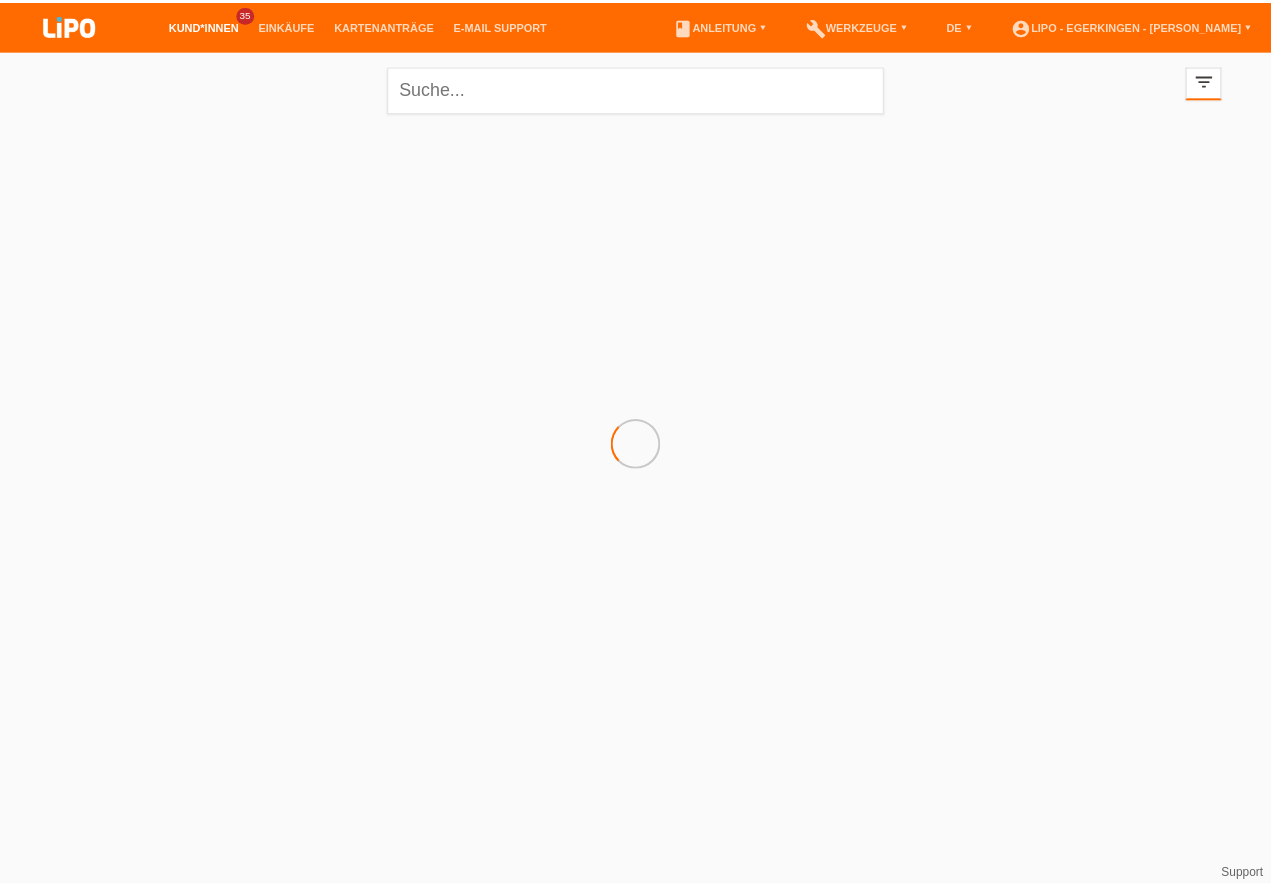 scroll, scrollTop: 0, scrollLeft: 0, axis: both 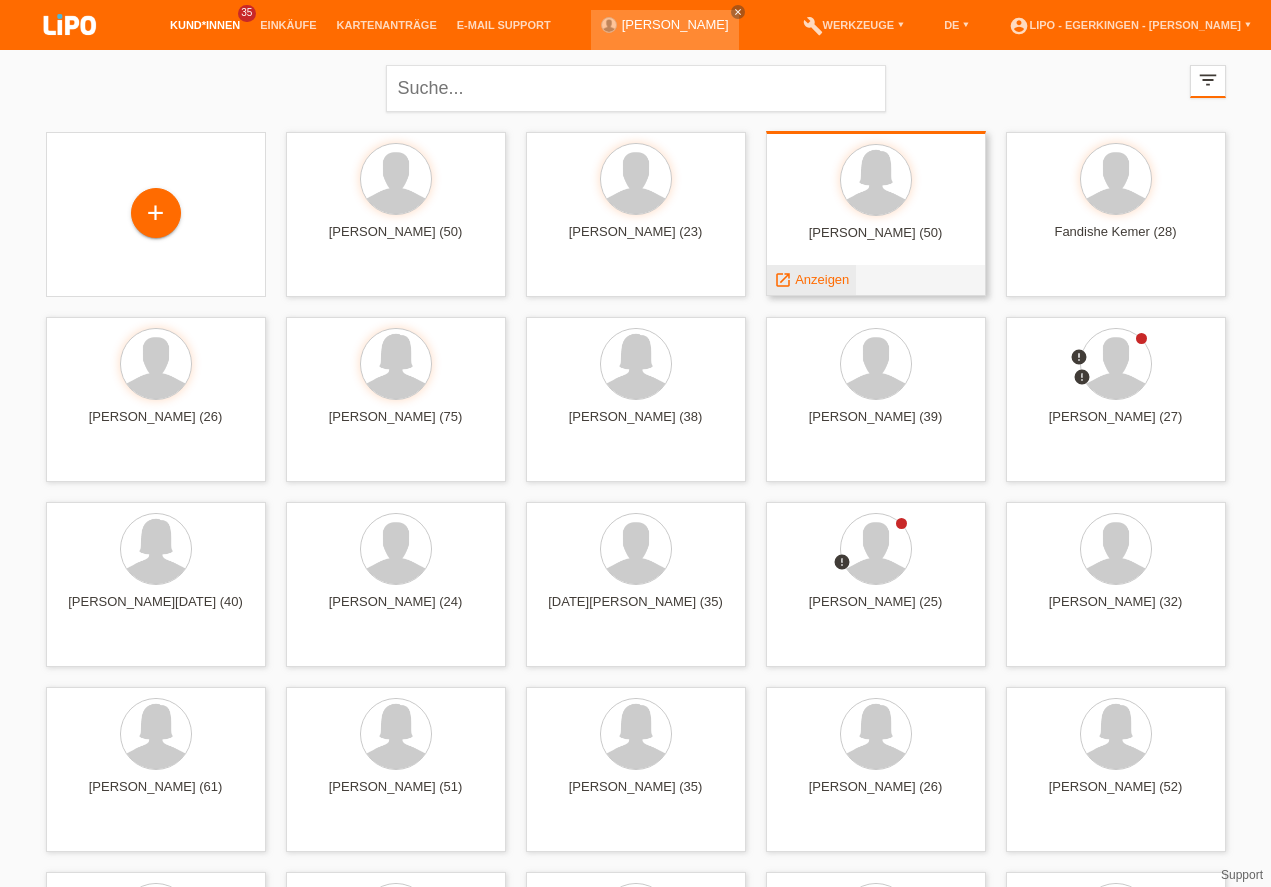 click on "Anzeigen" at bounding box center (822, 279) 